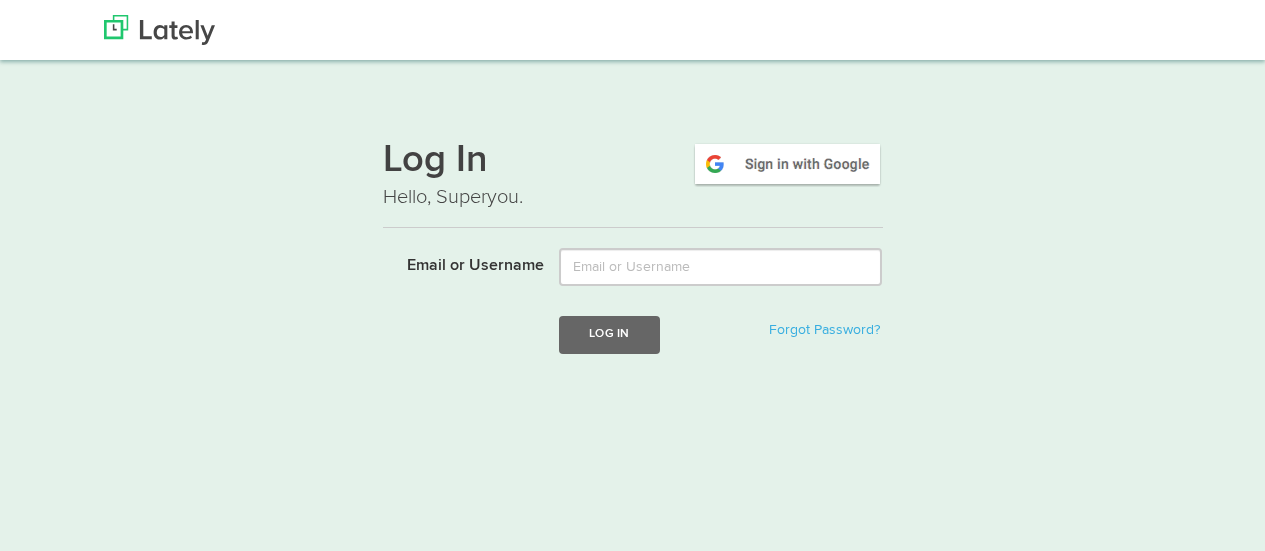 scroll, scrollTop: 0, scrollLeft: 0, axis: both 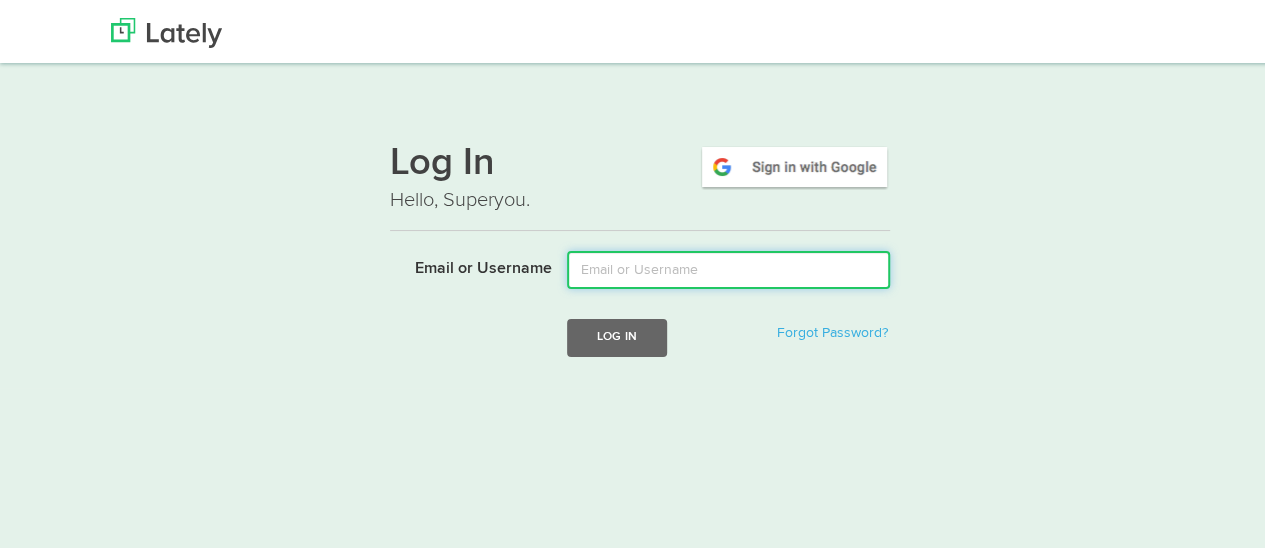 click on "Email or Username" at bounding box center (728, 267) 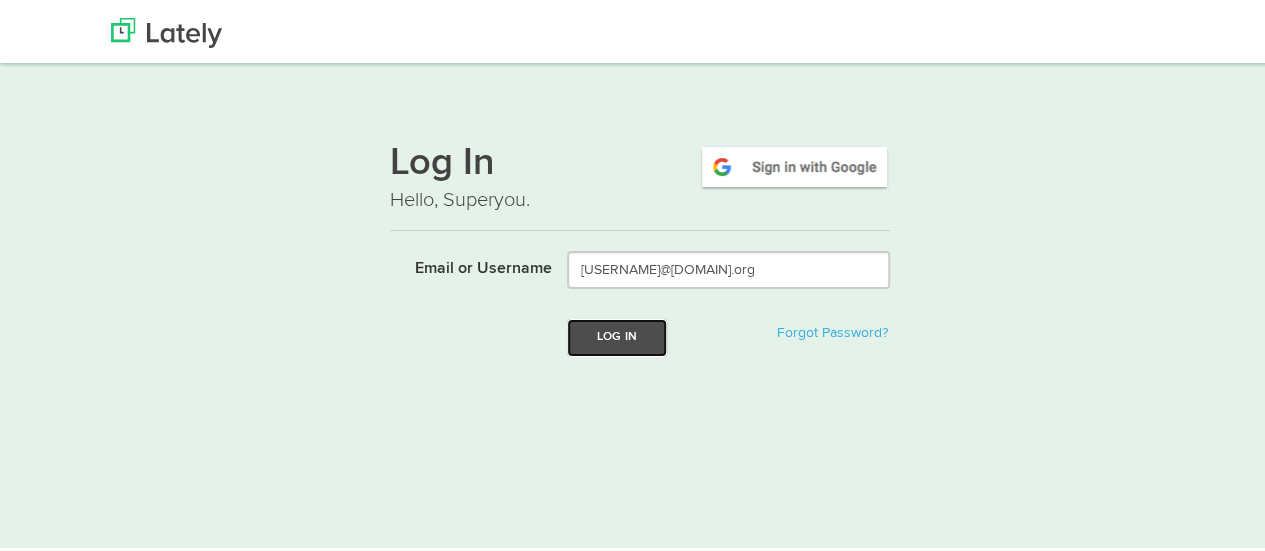 click on "Log In" at bounding box center [617, 334] 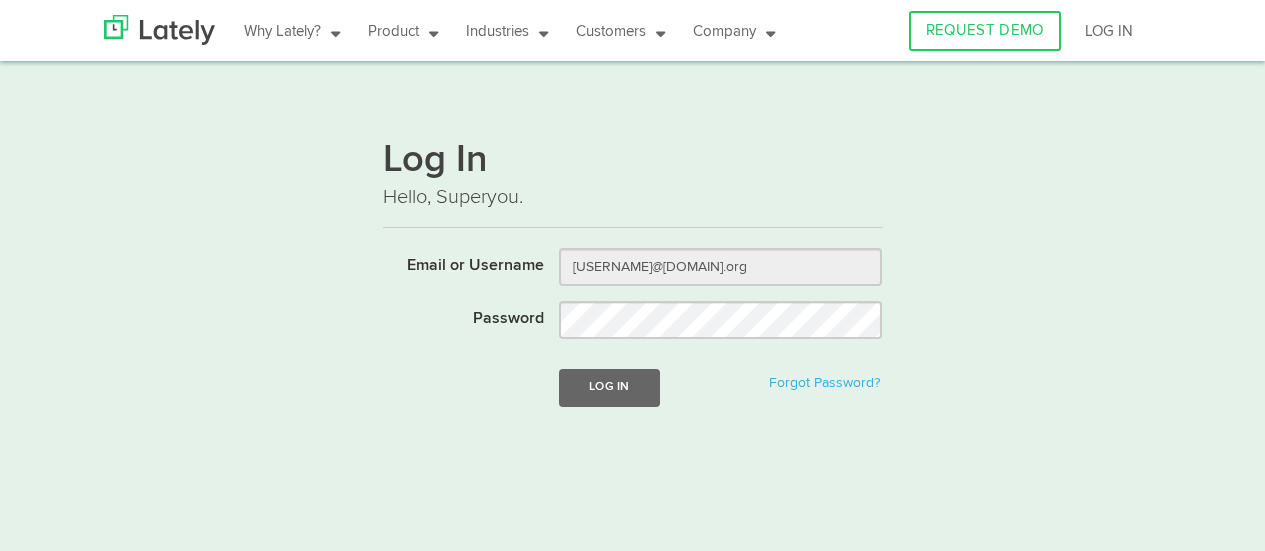 scroll, scrollTop: 0, scrollLeft: 0, axis: both 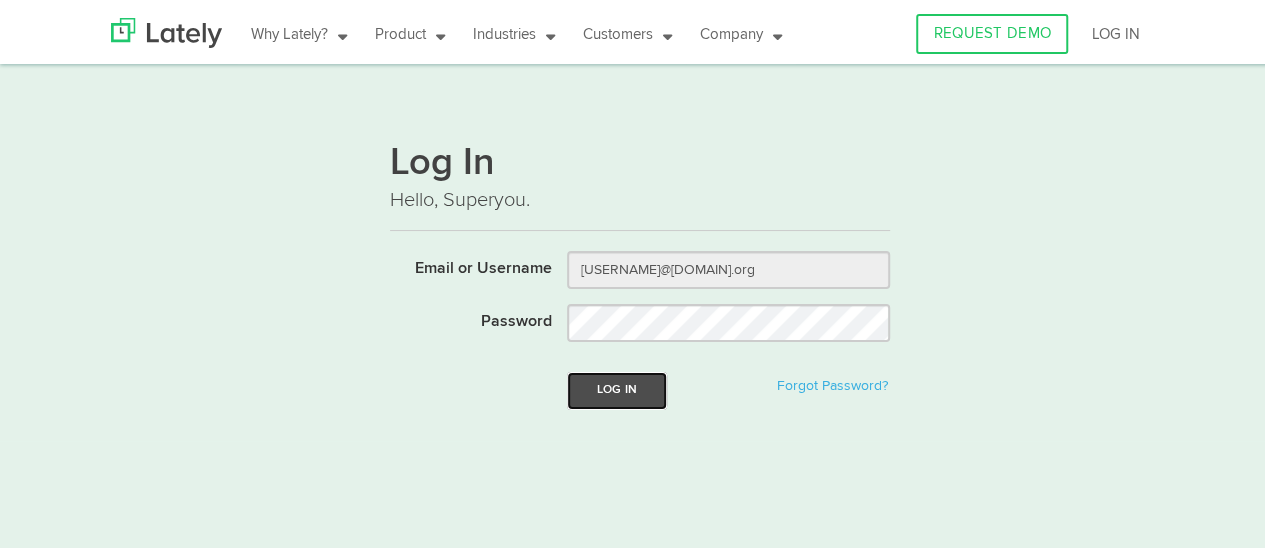 click on "Log In" at bounding box center (617, 387) 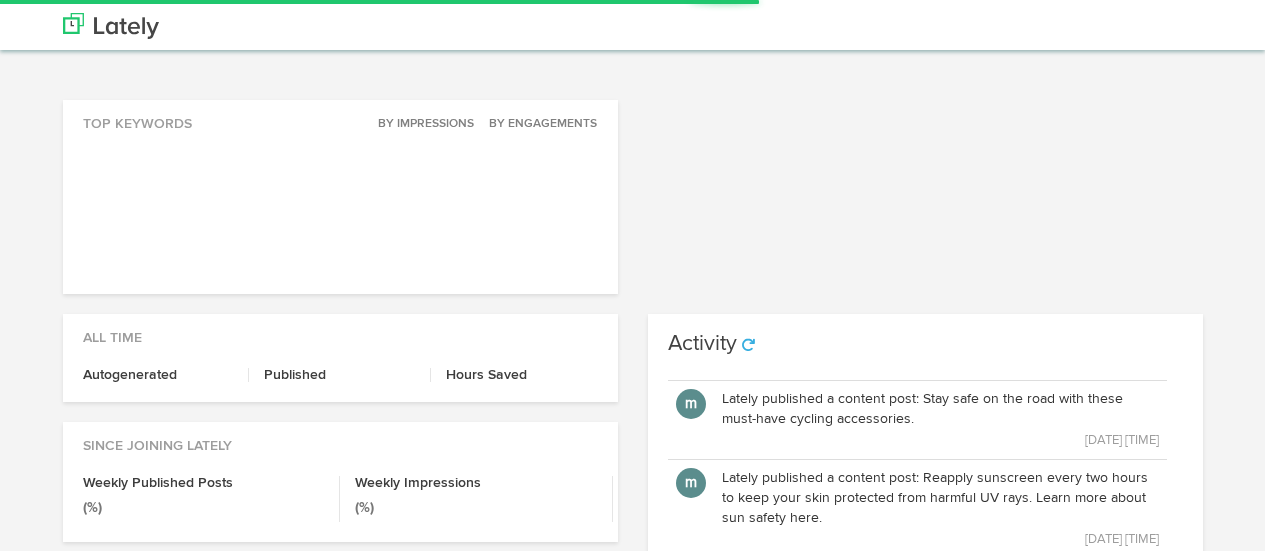 scroll, scrollTop: 0, scrollLeft: 0, axis: both 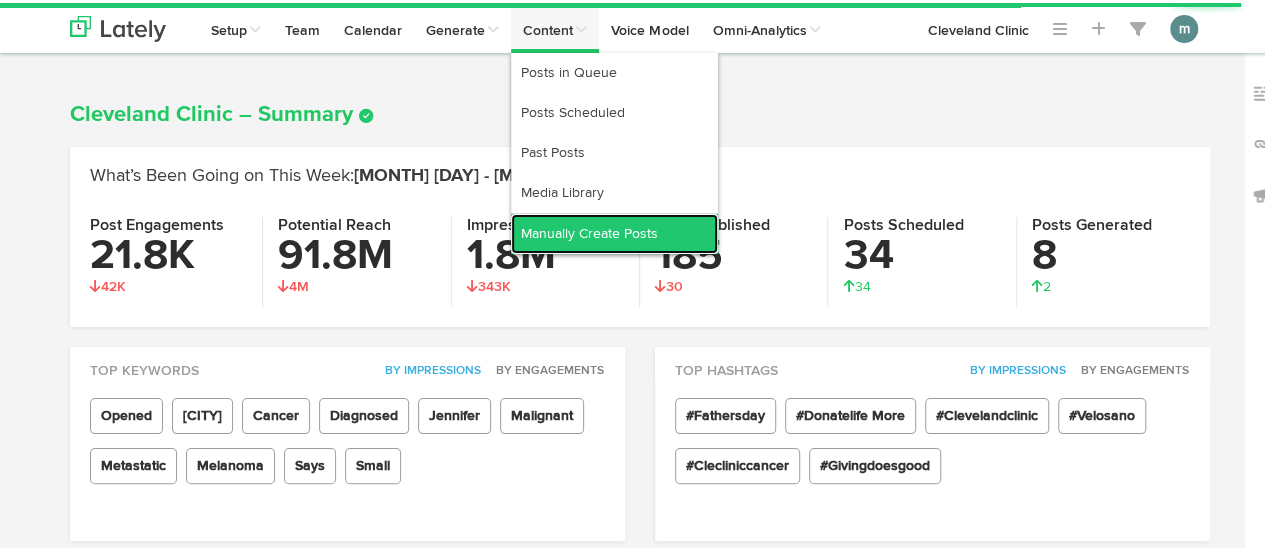 click on "Manually Create Posts" at bounding box center [614, 231] 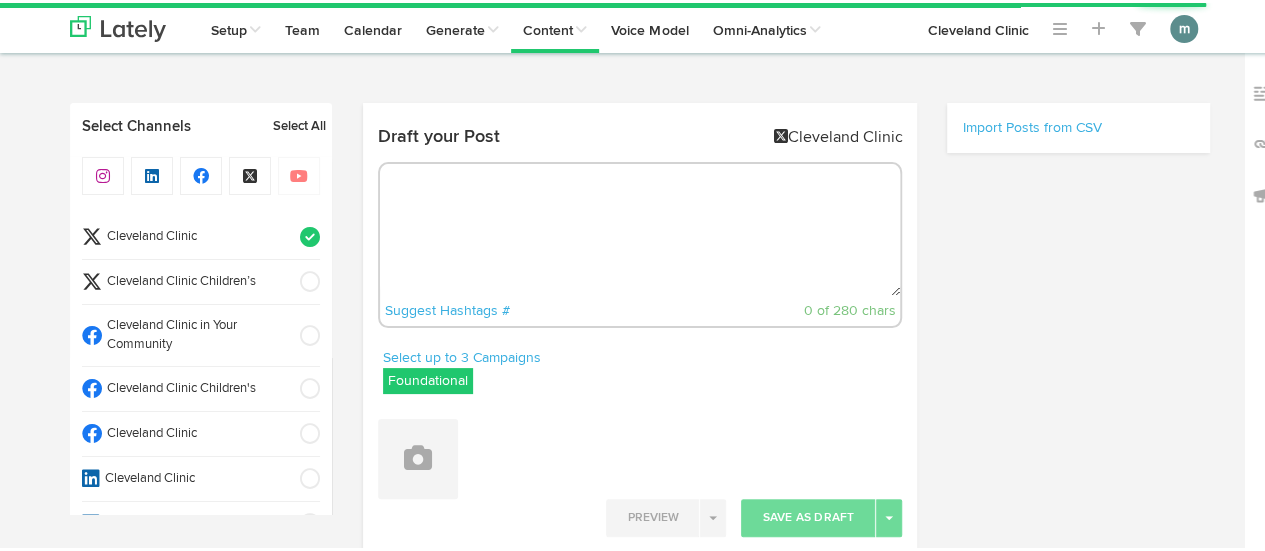 click on "Cleveland Clinic" at bounding box center (194, 234) 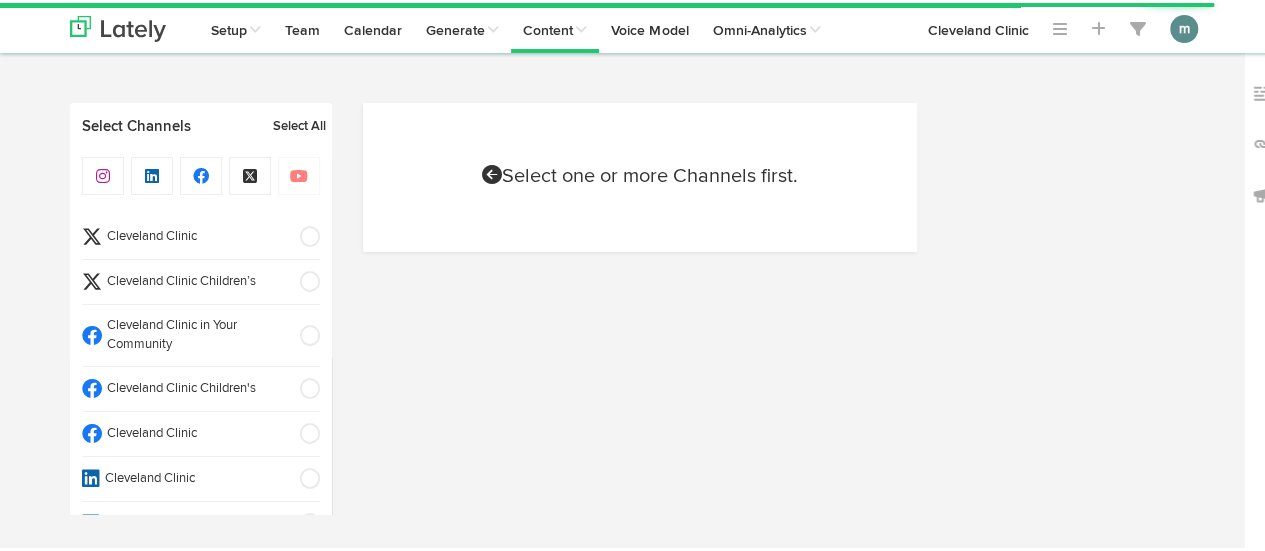click on "Cleveland Clinic" at bounding box center [194, 234] 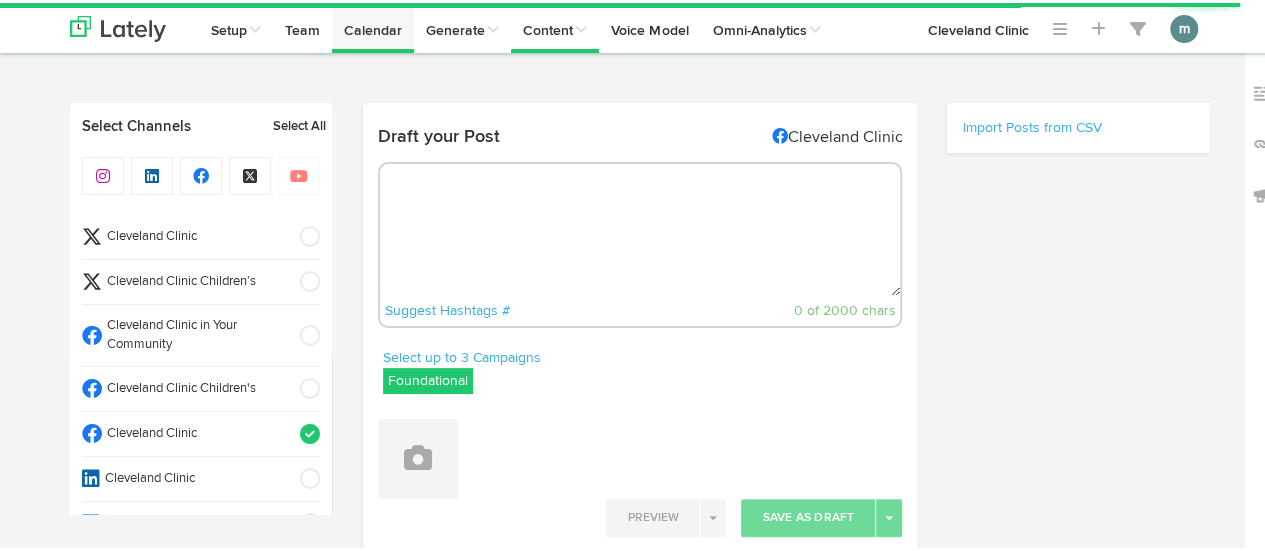 scroll, scrollTop: 0, scrollLeft: 0, axis: both 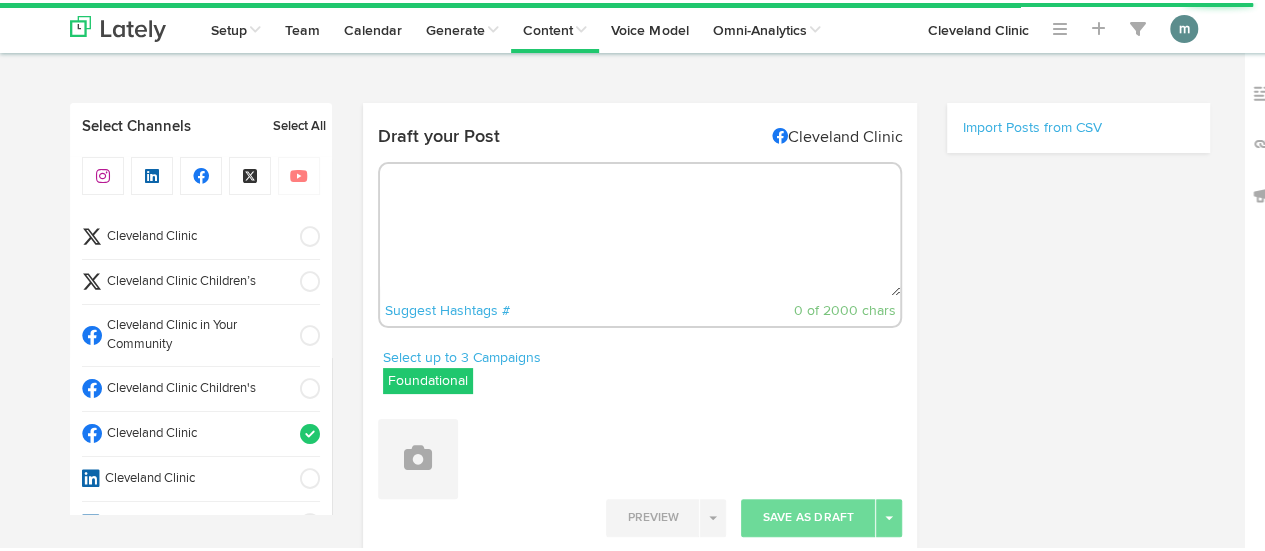 click at bounding box center [640, 227] 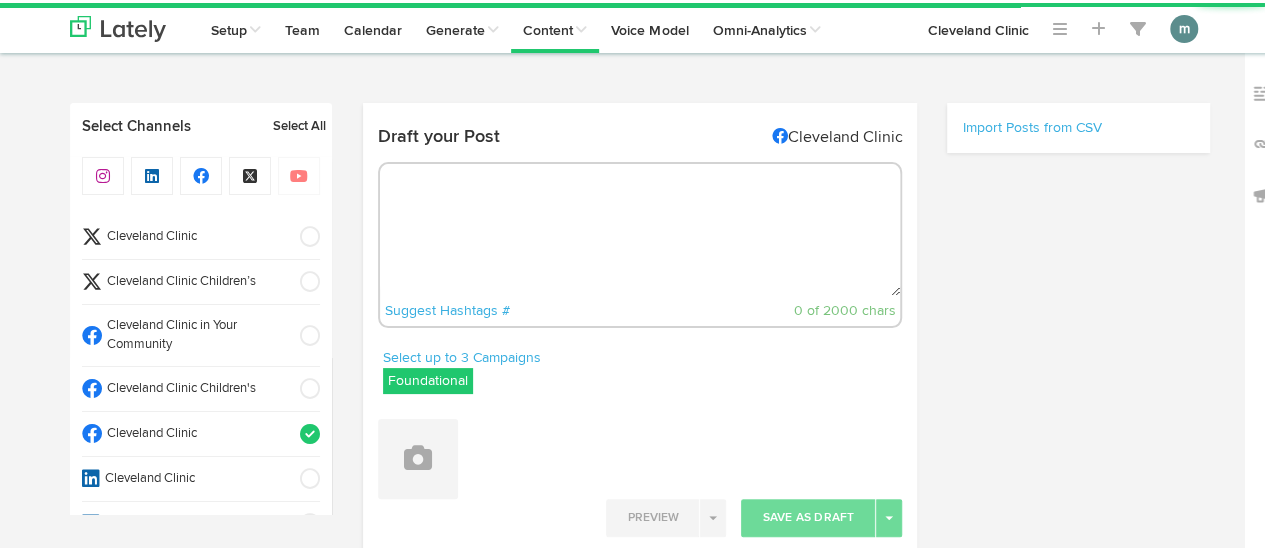paste on "You can reduce the appearance of puffy, swollen eyes from crying with these at-home treatments. [URL]" 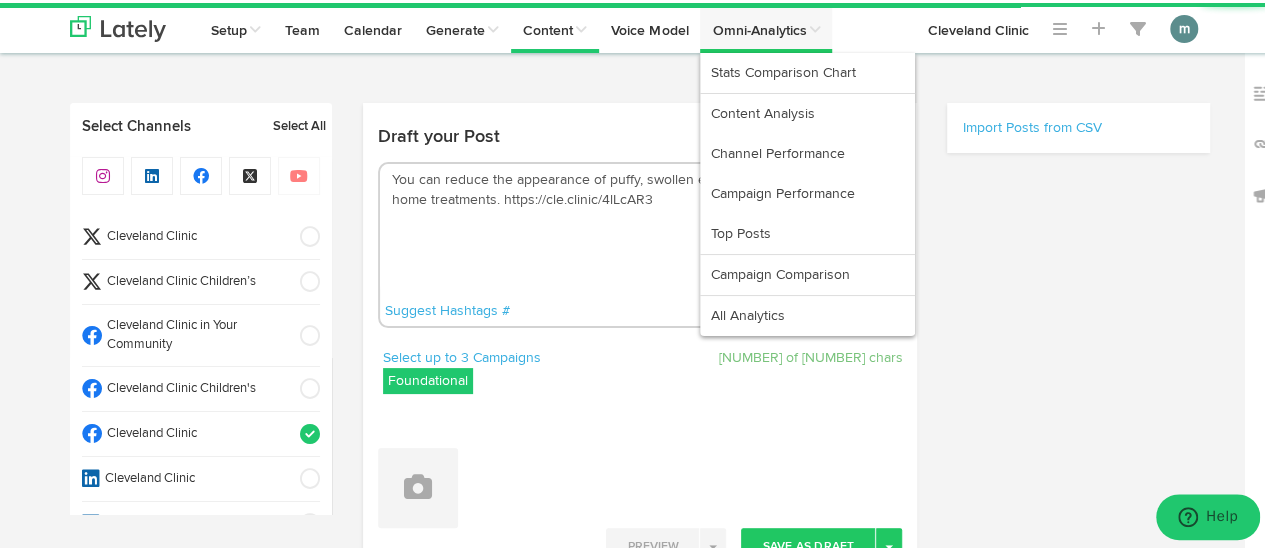 type on "You can reduce the appearance of puffy, swollen eyes from crying with these at-home treatments. [URL]" 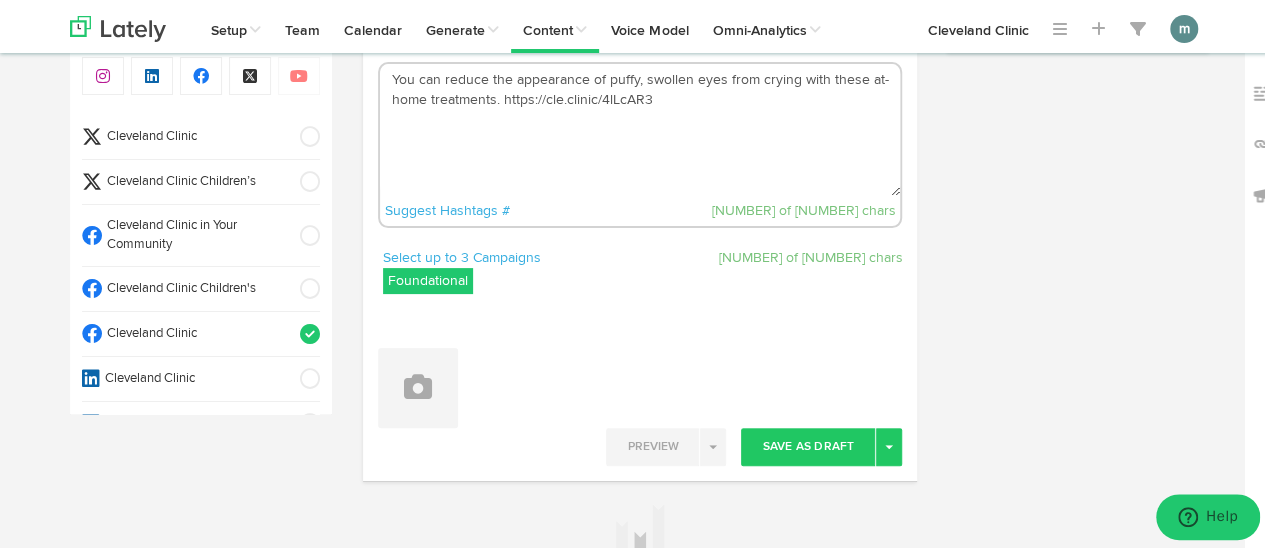 scroll, scrollTop: 0, scrollLeft: 0, axis: both 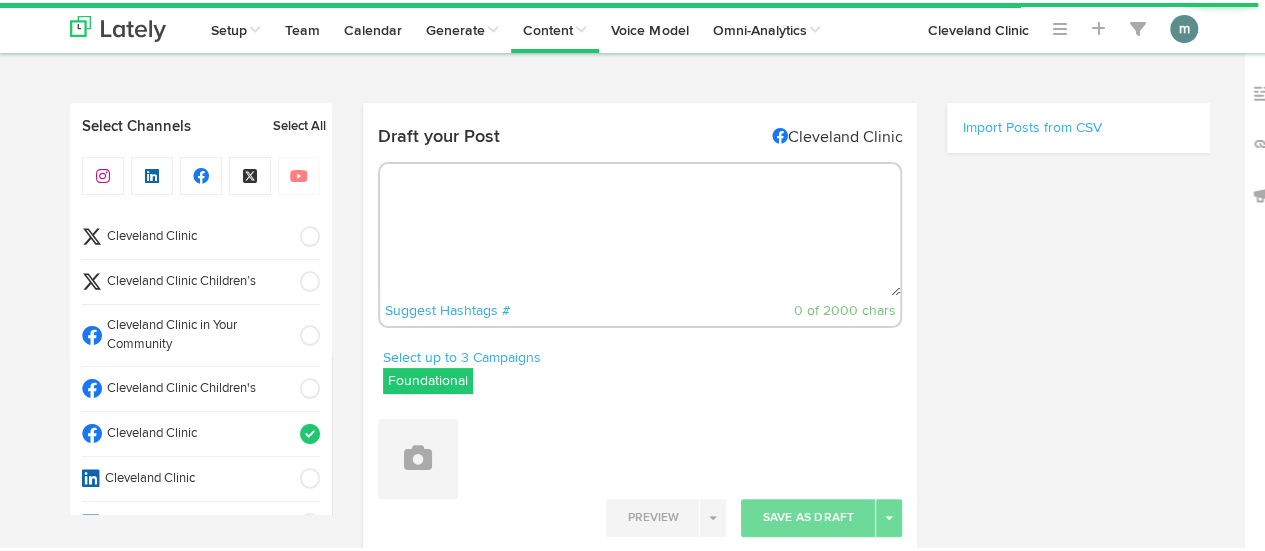 click at bounding box center [640, 227] 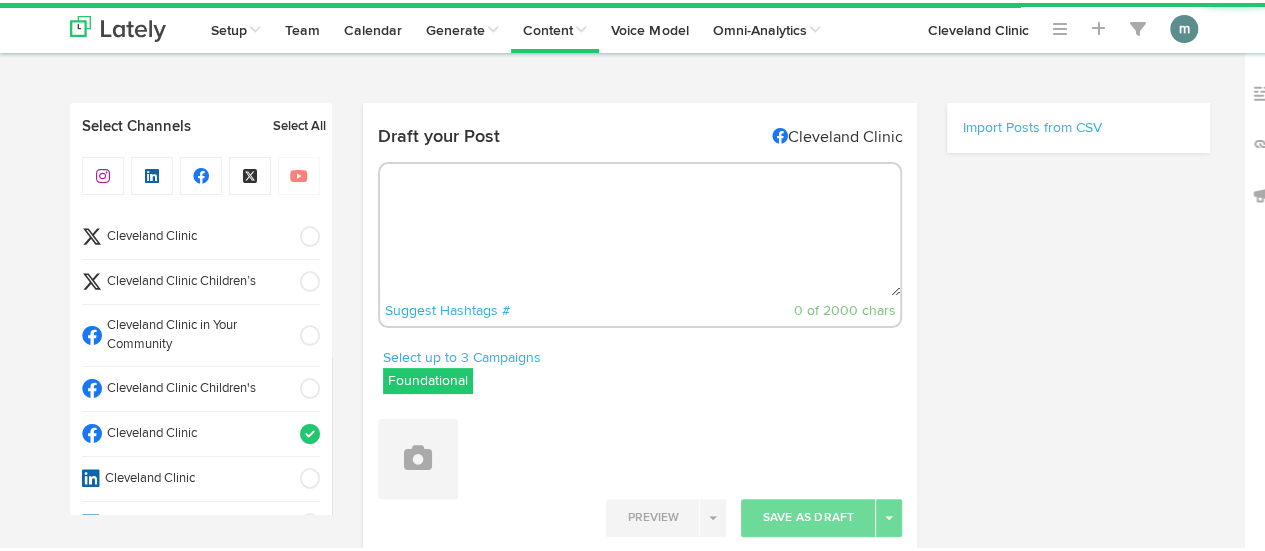 paste on "You can reduce the appearance of puffy, swollen eyes from crying with these at-home treatments. https://cle.clinic/[REDACTED]" 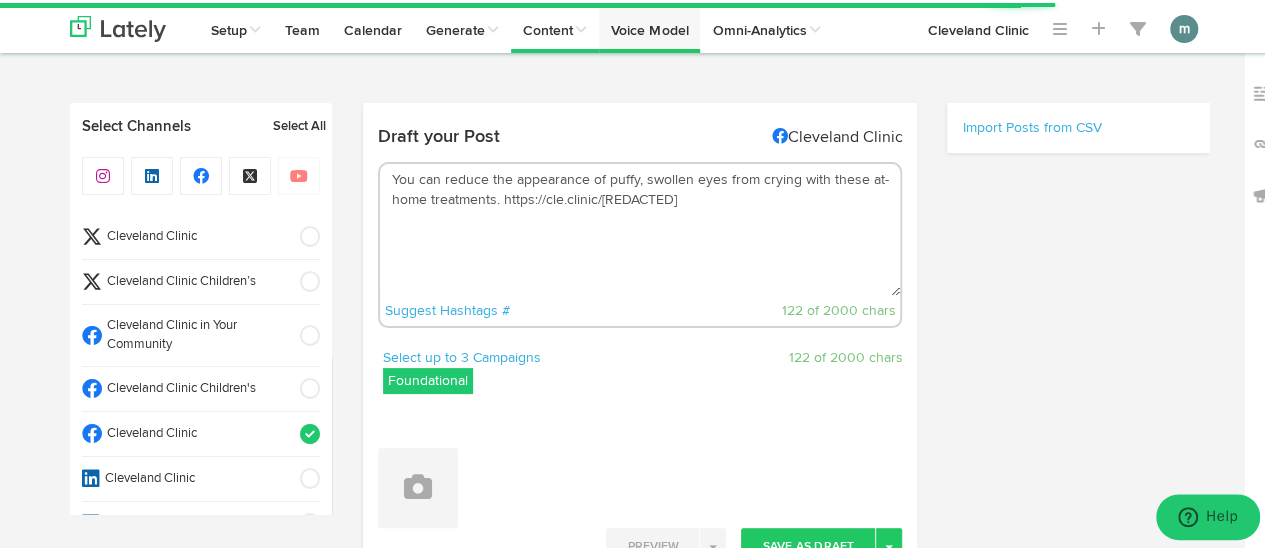 type on "You can reduce the appearance of puffy, swollen eyes from crying with these at-home treatments. https://cle.clinic/[REDACTED]" 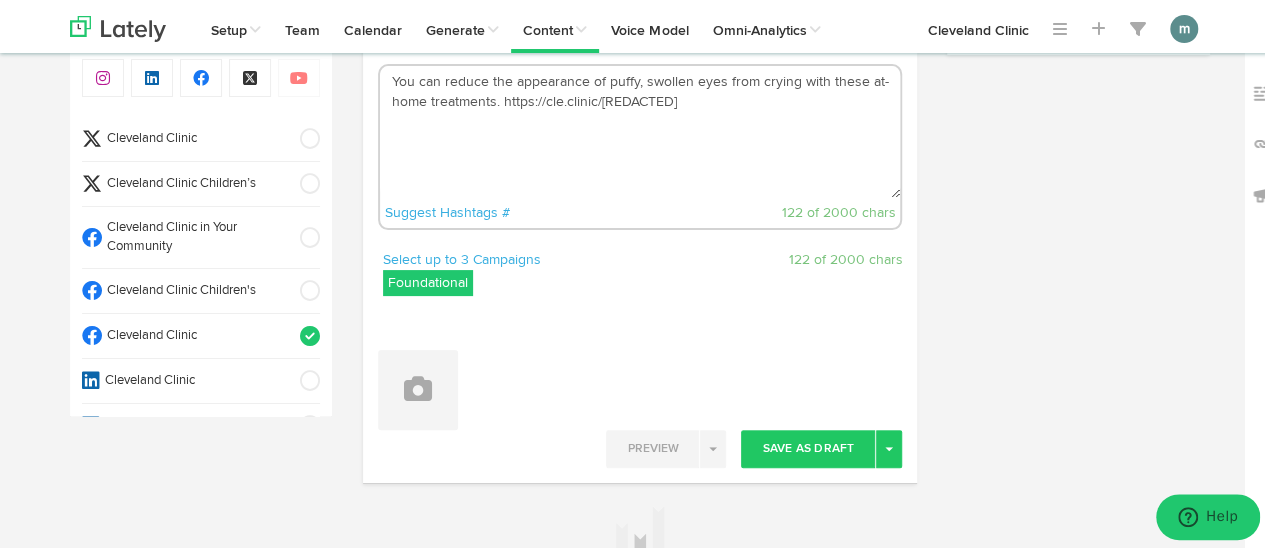 scroll, scrollTop: 0, scrollLeft: 0, axis: both 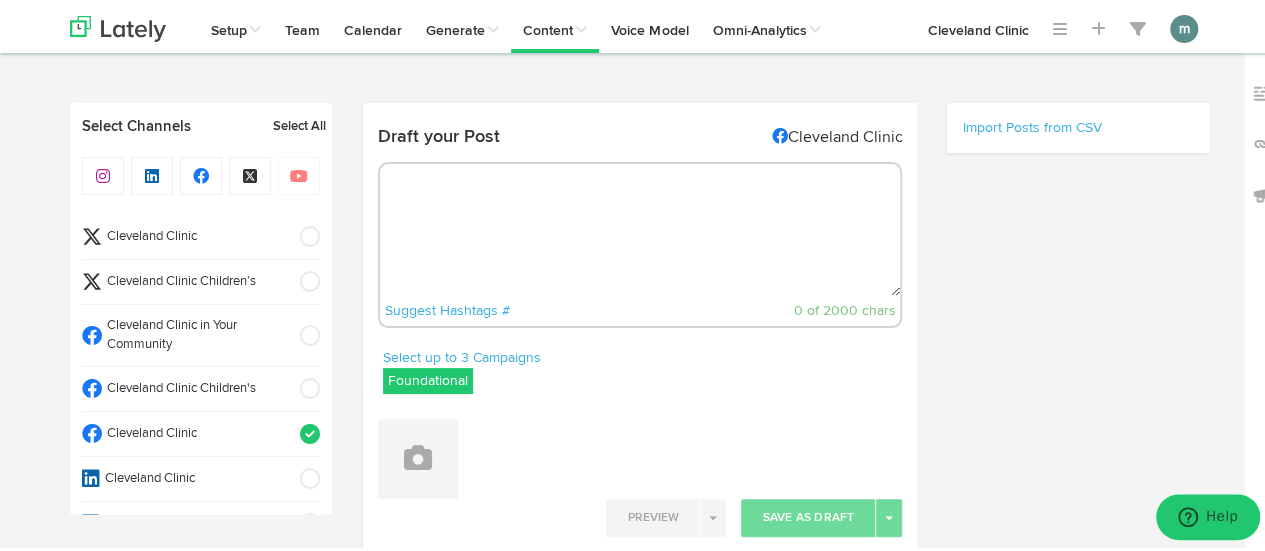 click at bounding box center (640, 227) 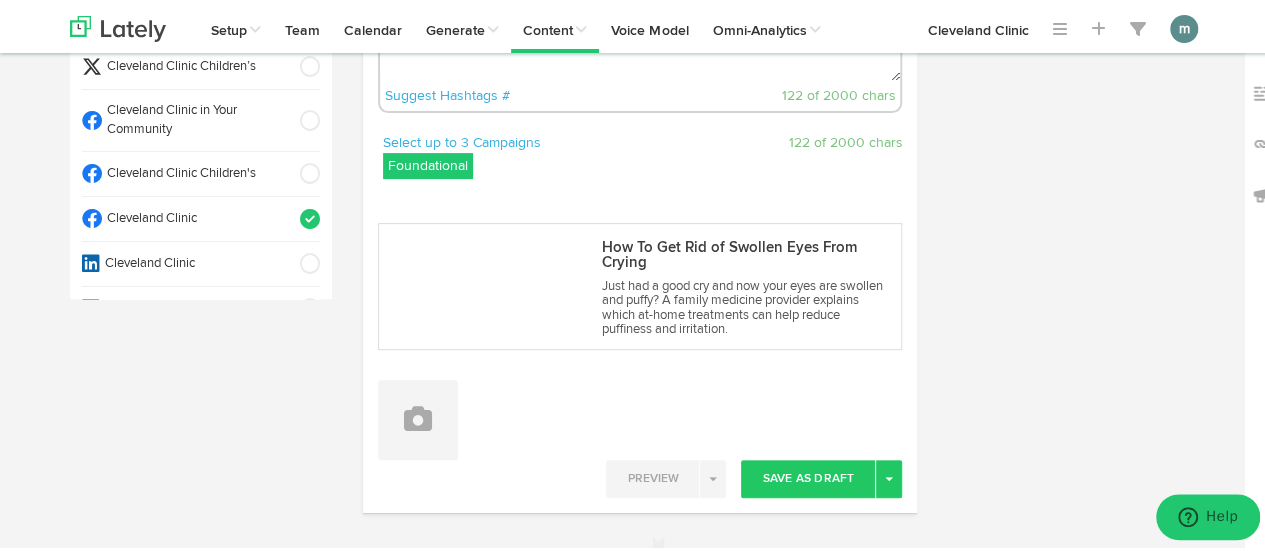 scroll, scrollTop: 400, scrollLeft: 0, axis: vertical 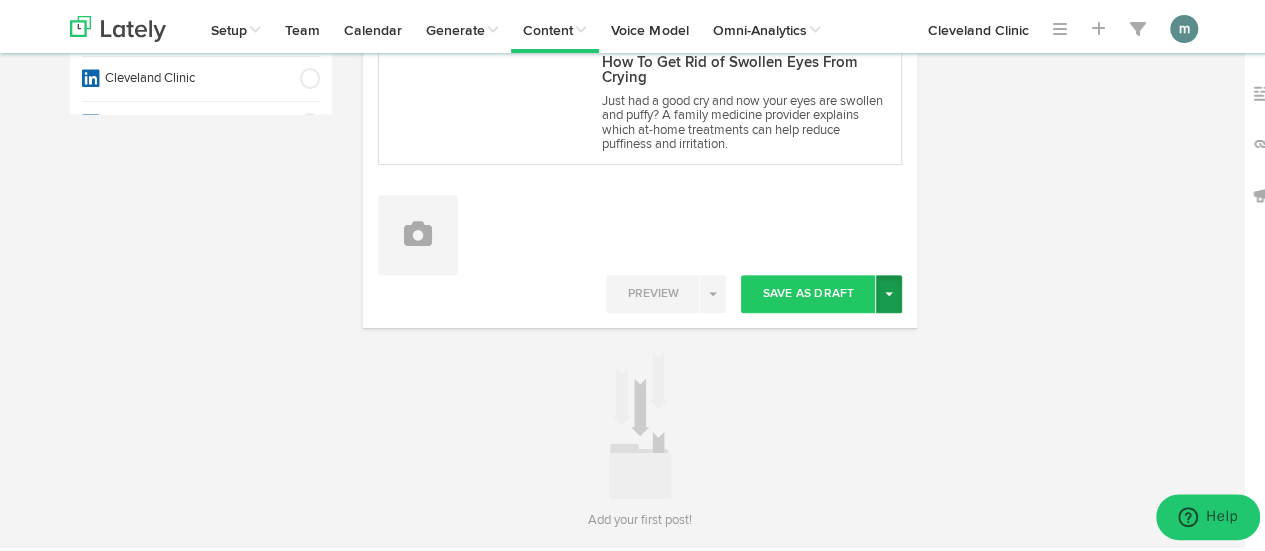 type on "You can reduce the appearance of puffy, swollen eyes from crying with these at-home treatments. https://cle.clinic/4lLcAR3" 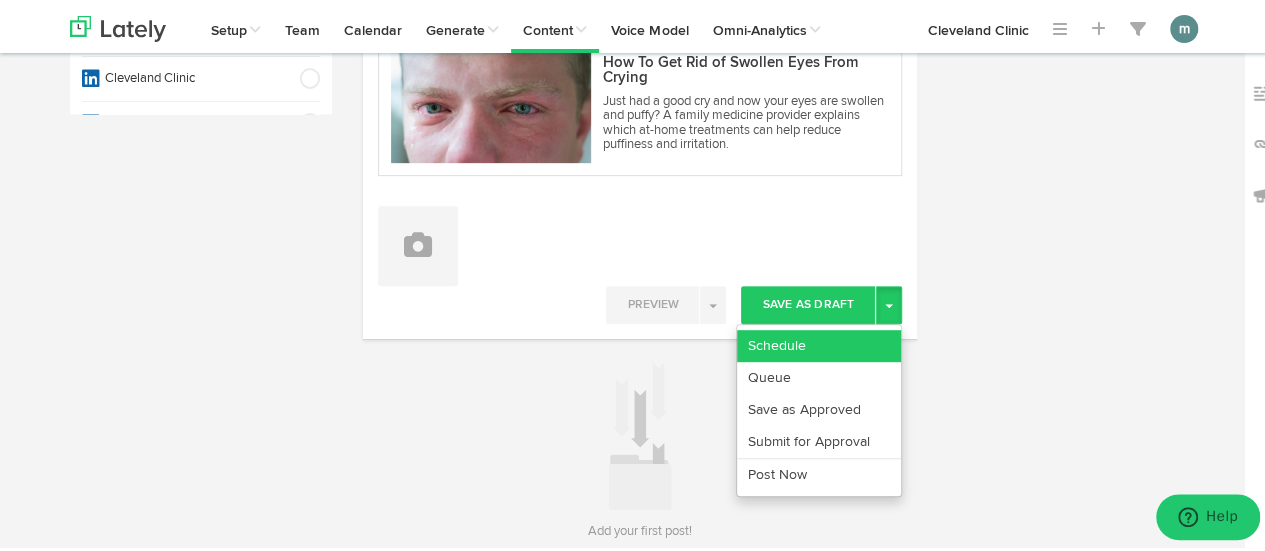 click on "Schedule" at bounding box center [819, 343] 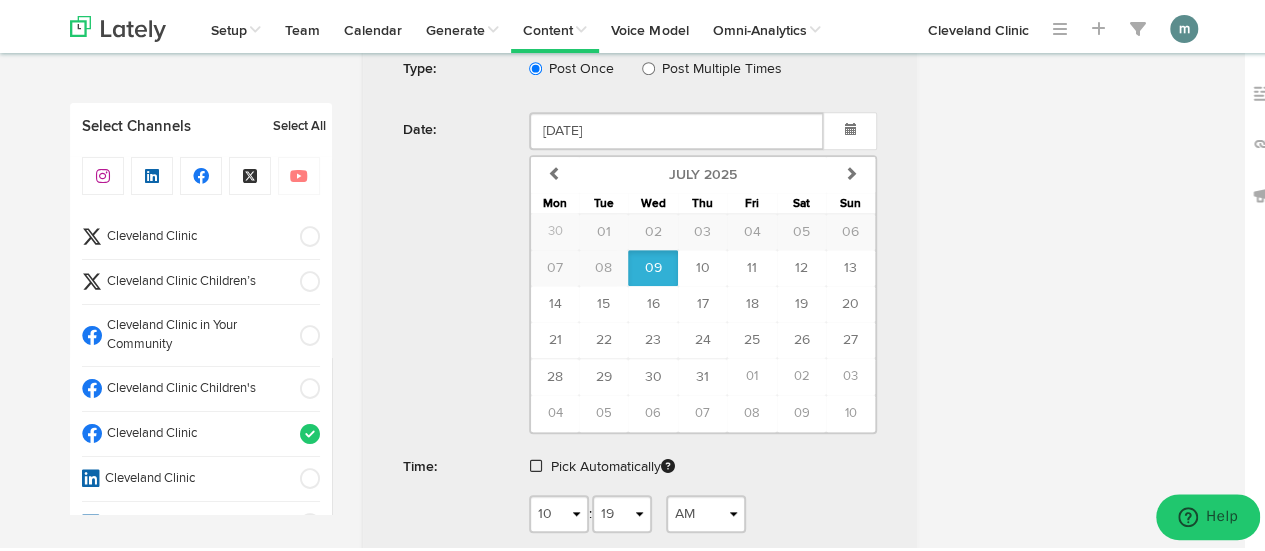 scroll, scrollTop: 900, scrollLeft: 0, axis: vertical 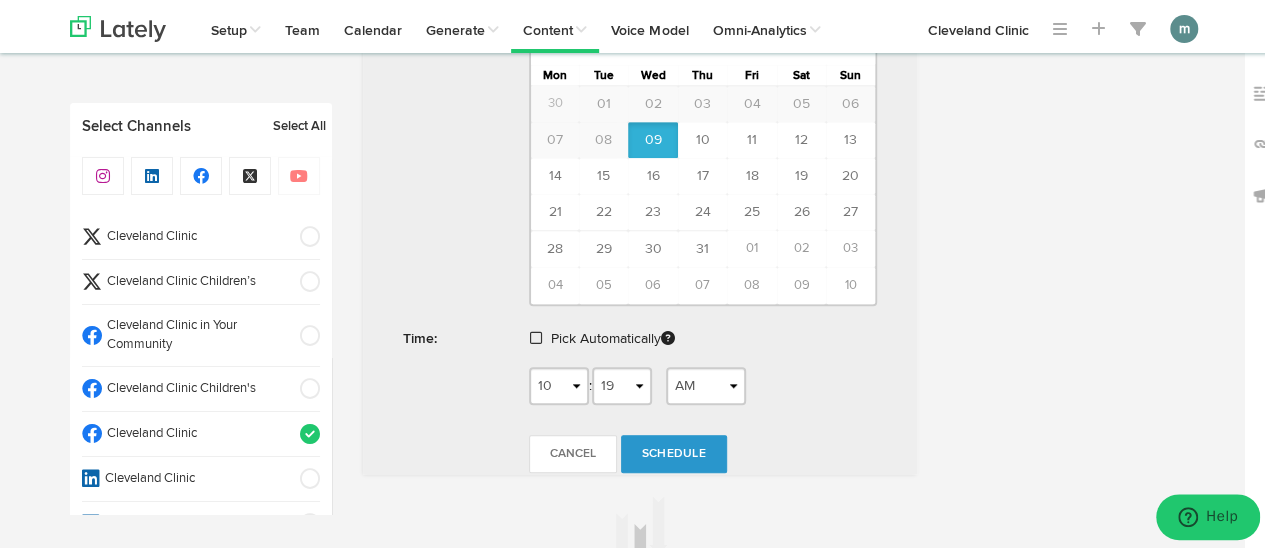 click at bounding box center [536, 335] 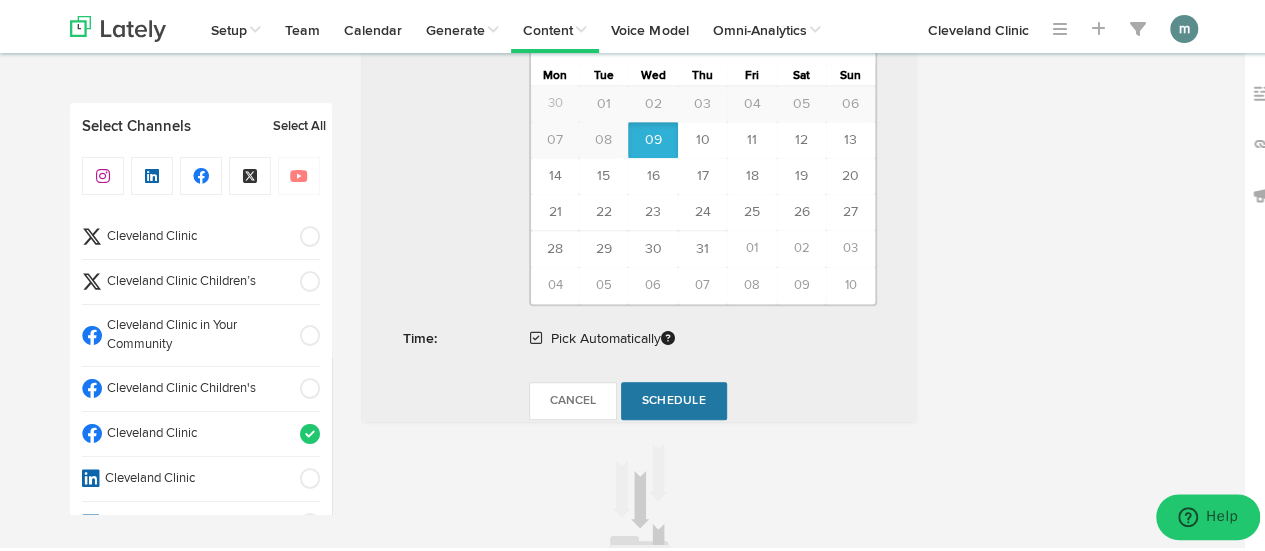 click on "Schedule" at bounding box center [674, 398] 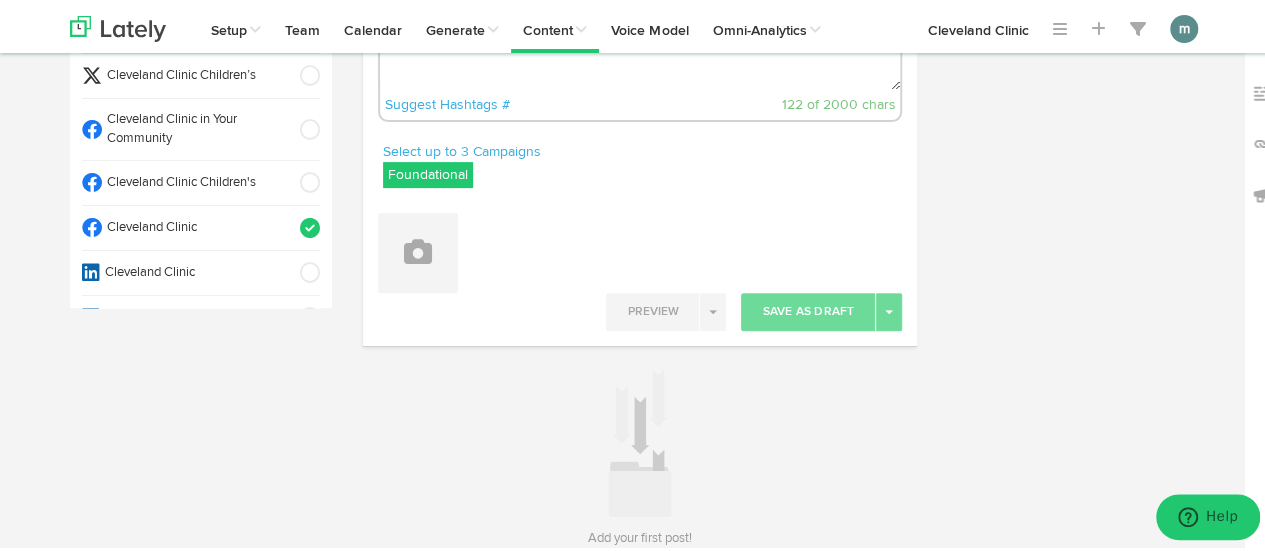 scroll, scrollTop: 0, scrollLeft: 0, axis: both 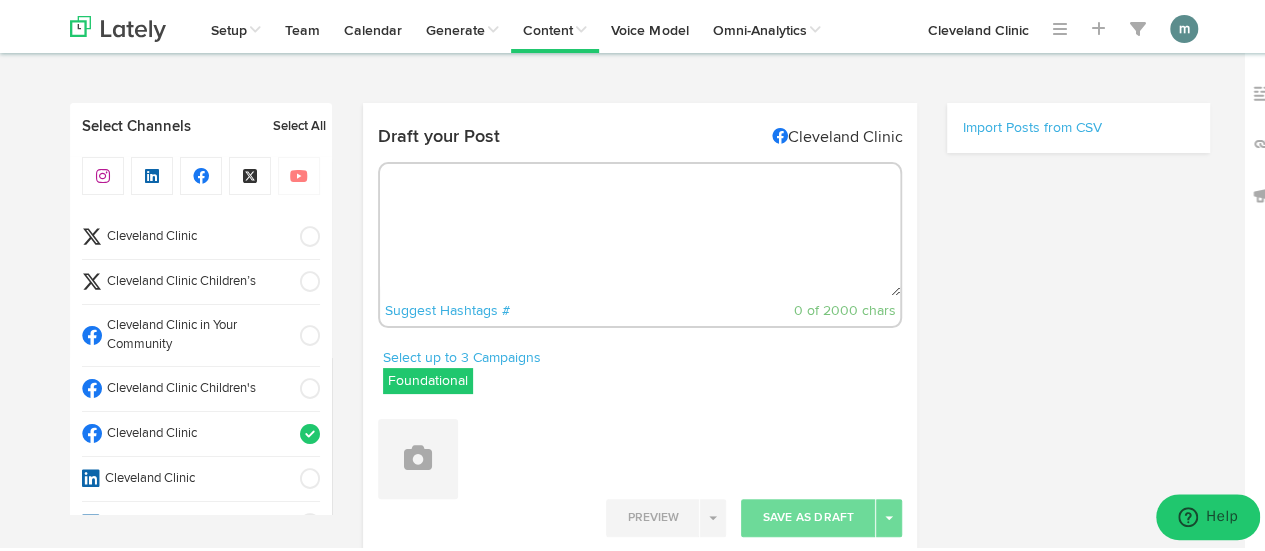 click at bounding box center (640, 227) 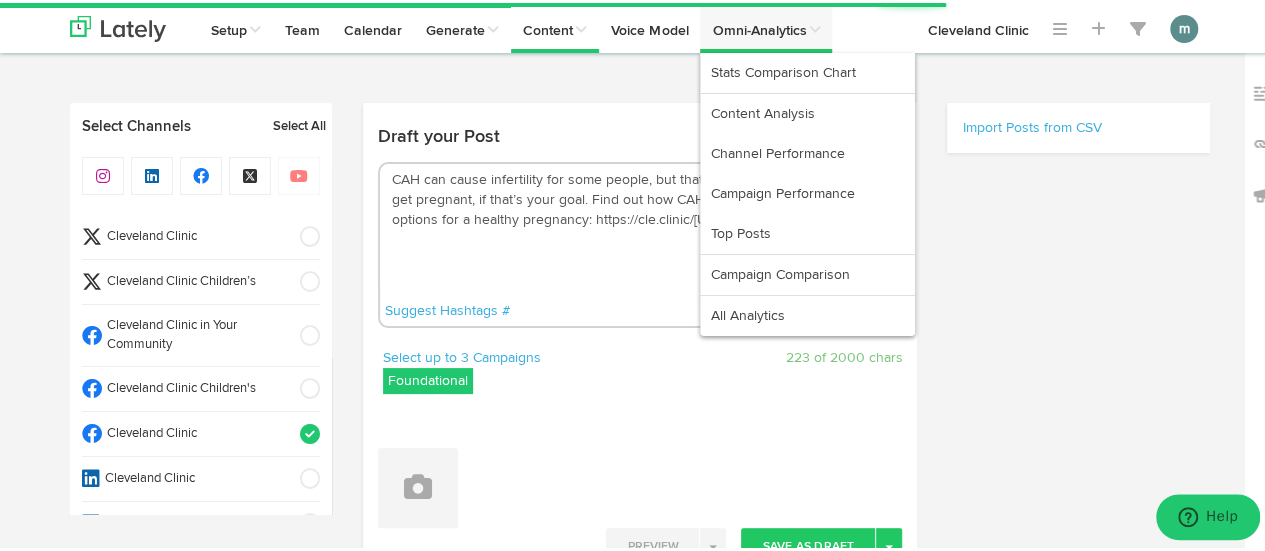 type on "CAH can cause infertility for some people, but that doesn’t mean that you can’t get pregnant, if that’s your goal. Find out how CAH affects fertility and your best options for a healthy pregnancy: https://cle.clinic/4eBsnPQ" 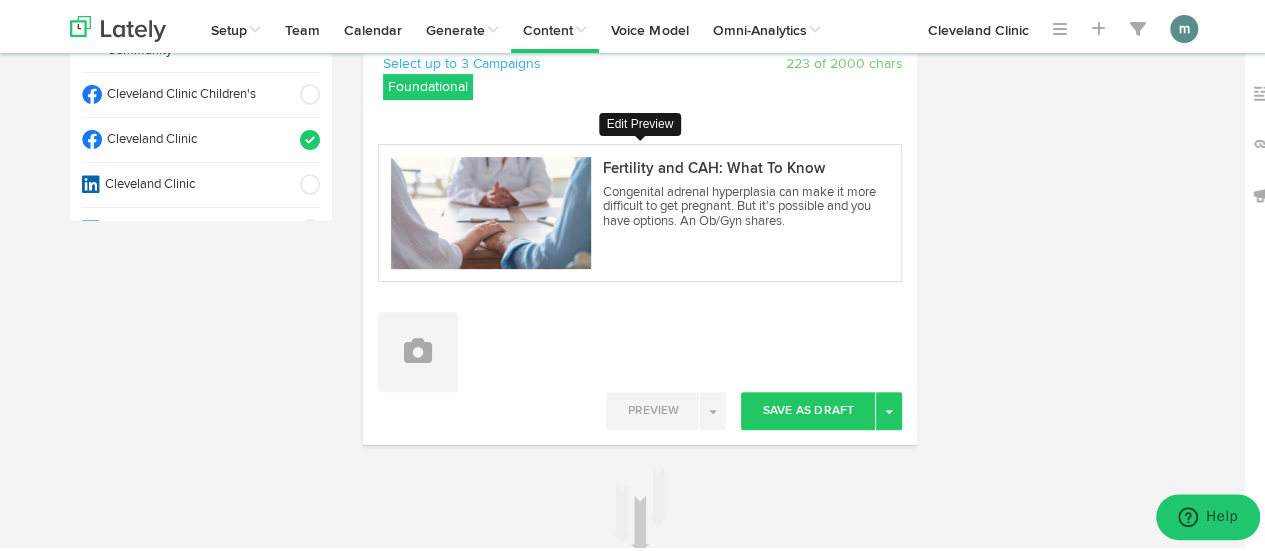 scroll, scrollTop: 300, scrollLeft: 0, axis: vertical 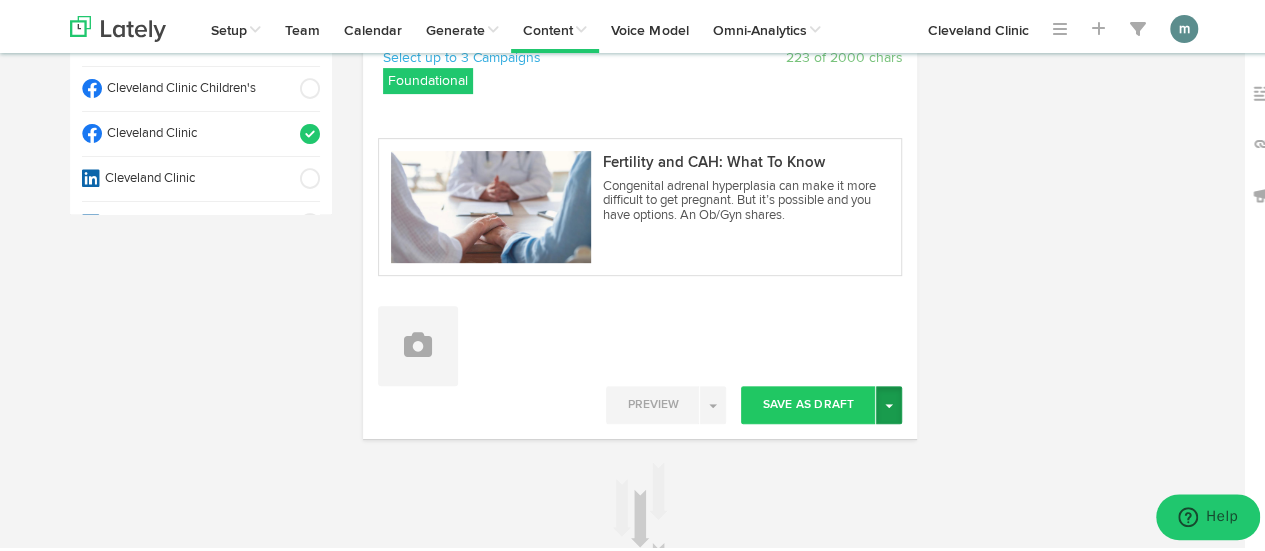 click on "Toggle Dropdown" at bounding box center (889, 402) 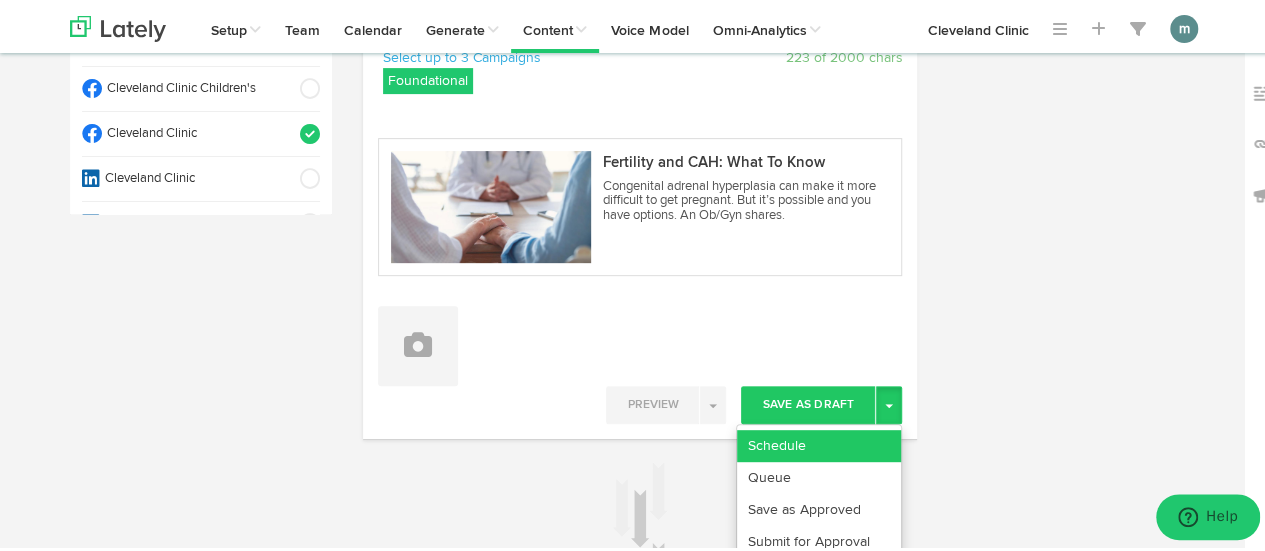 click on "Schedule" at bounding box center (819, 443) 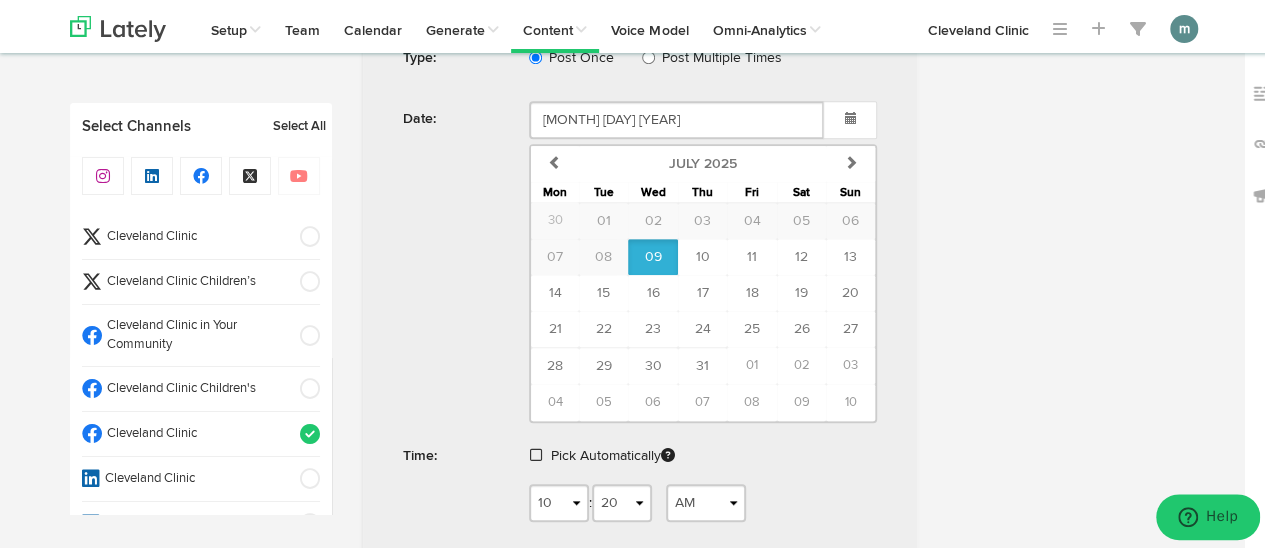 scroll, scrollTop: 900, scrollLeft: 0, axis: vertical 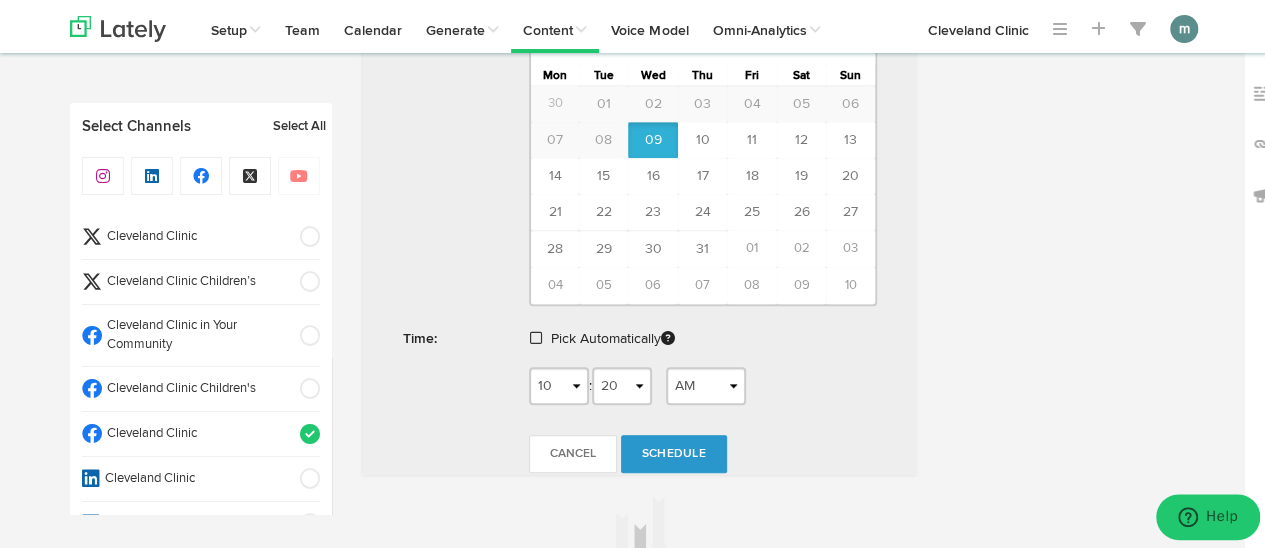 click at bounding box center [536, 335] 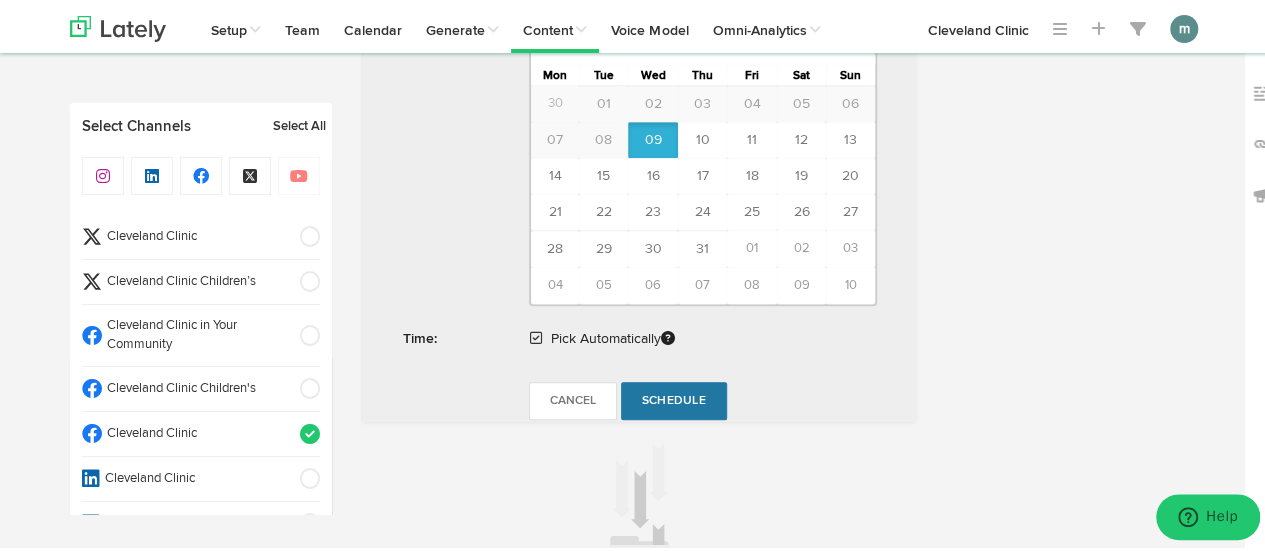 click on "Schedule" at bounding box center (674, 398) 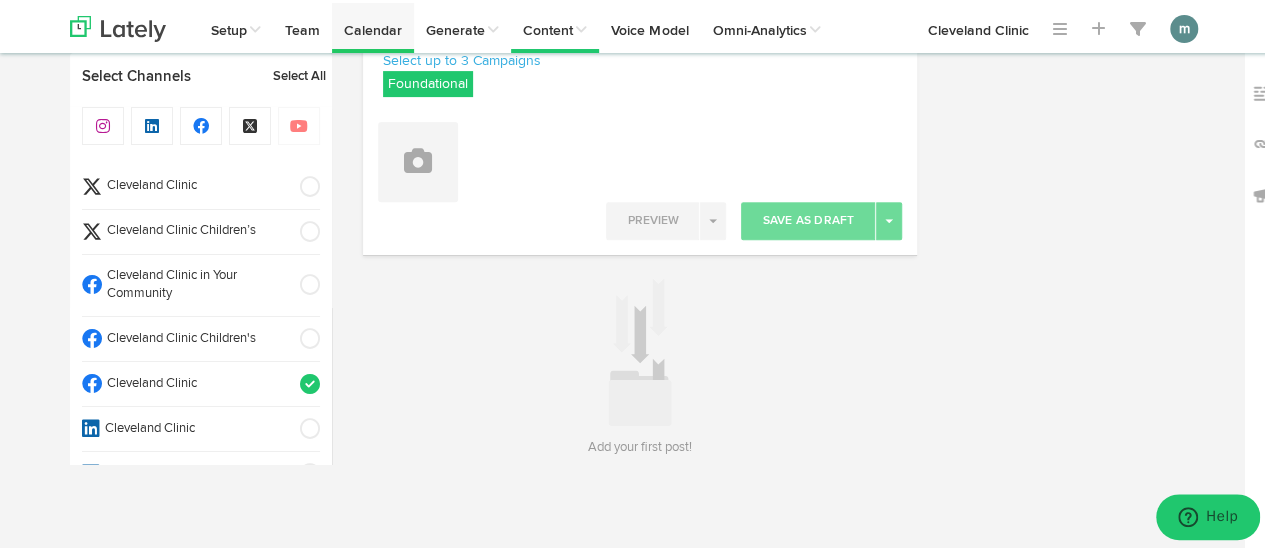 scroll, scrollTop: 295, scrollLeft: 0, axis: vertical 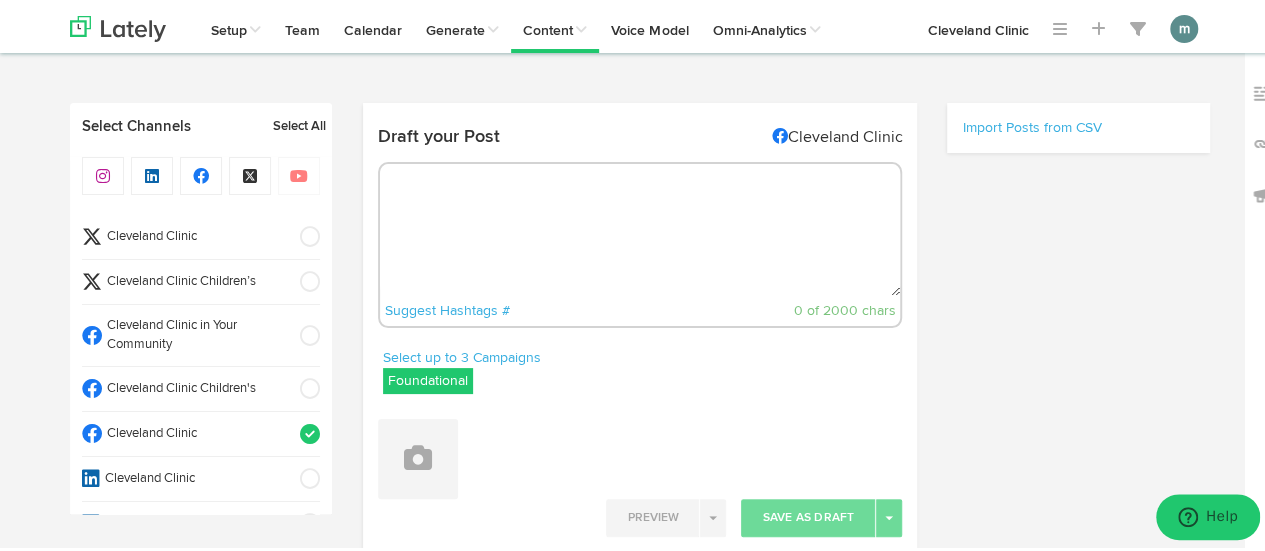 click at bounding box center [640, 227] 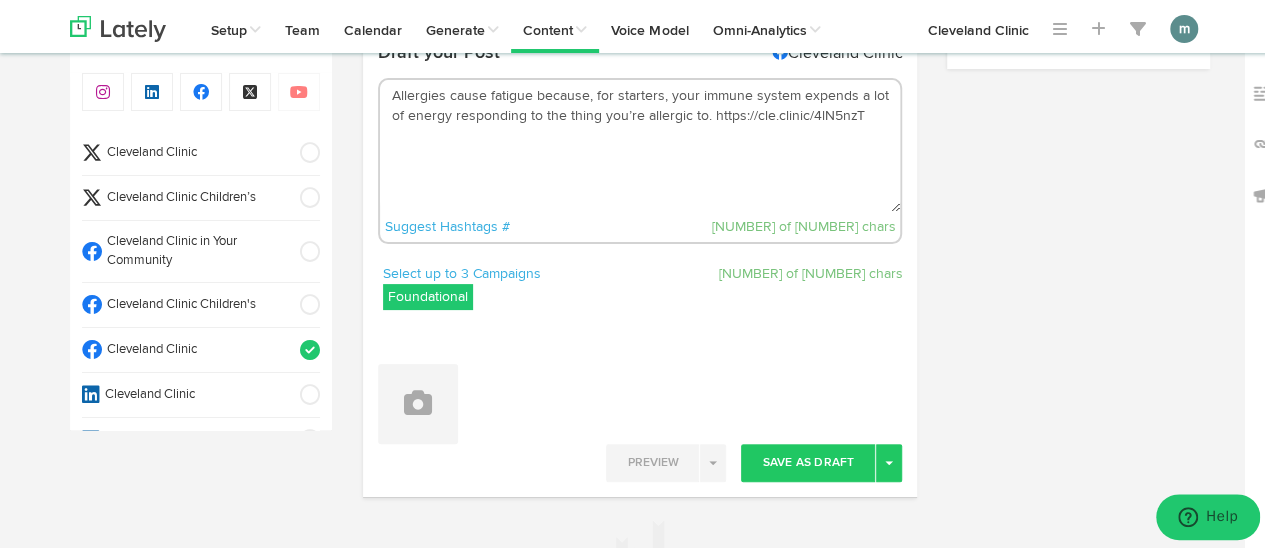 scroll, scrollTop: 0, scrollLeft: 0, axis: both 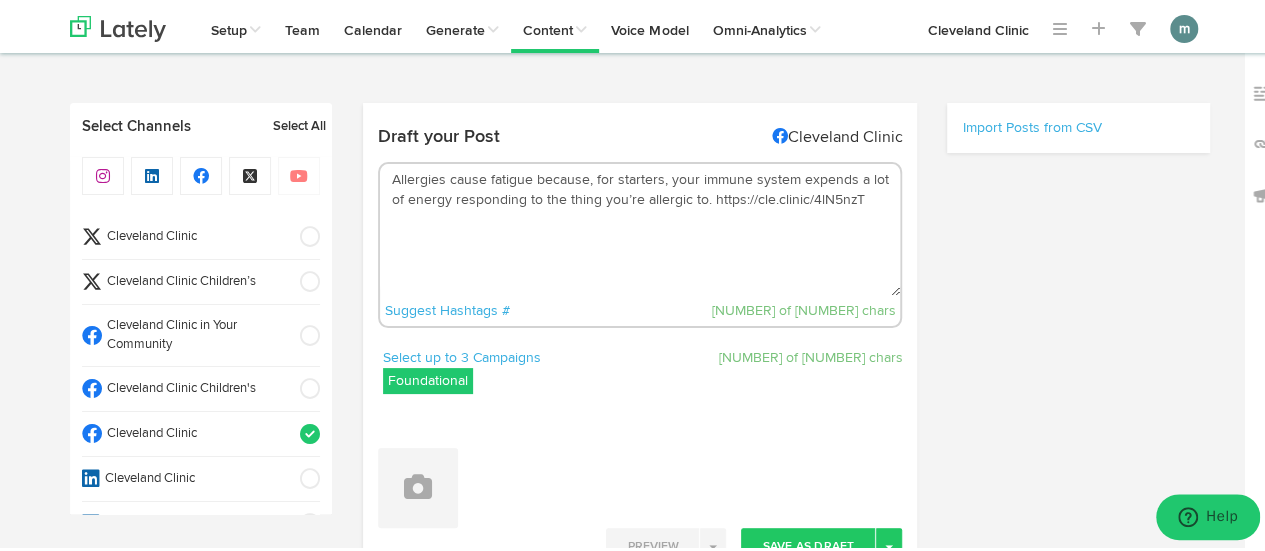 type on "Allergies cause fatigue because, for starters, your immune system expends a lot of energy responding to the thing you’re allergic to. https://cle.clinic/4lN5nzT" 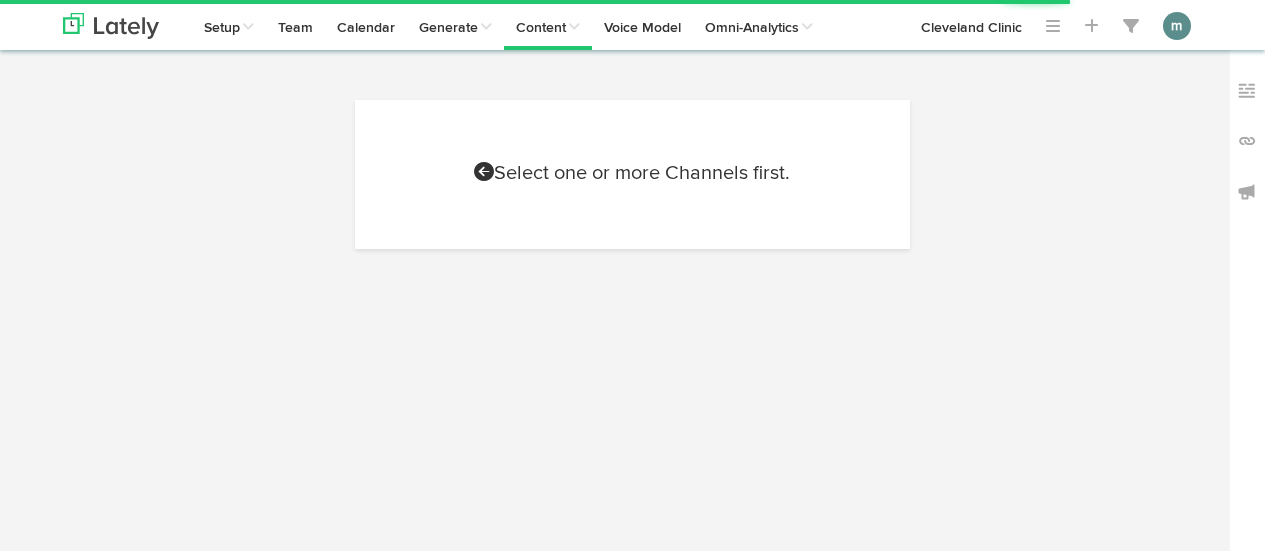 scroll, scrollTop: 0, scrollLeft: 0, axis: both 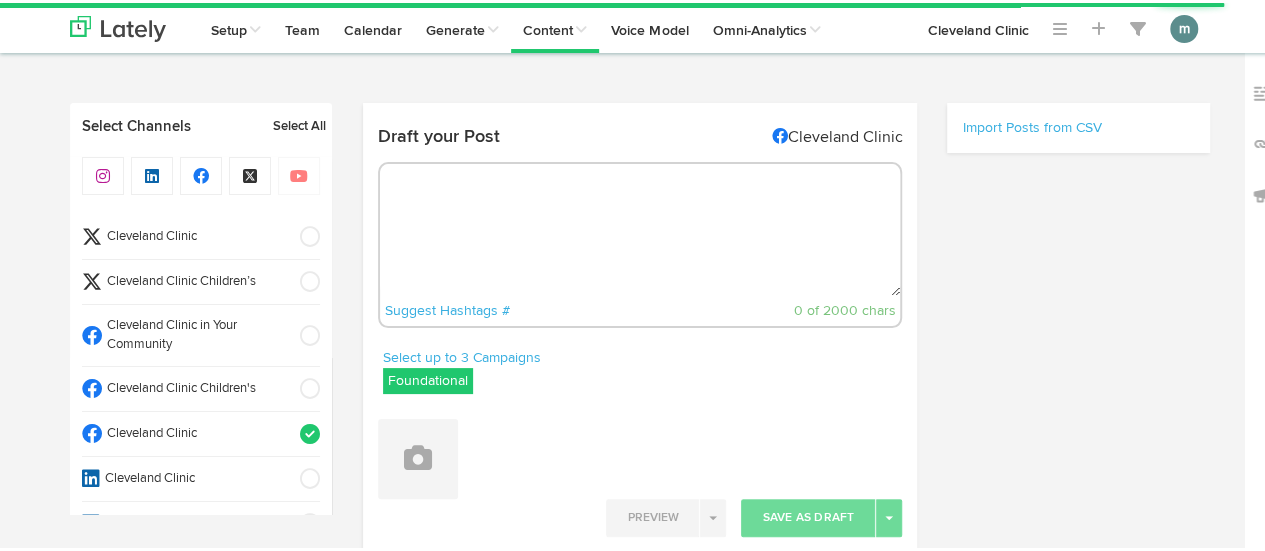 click at bounding box center [640, 227] 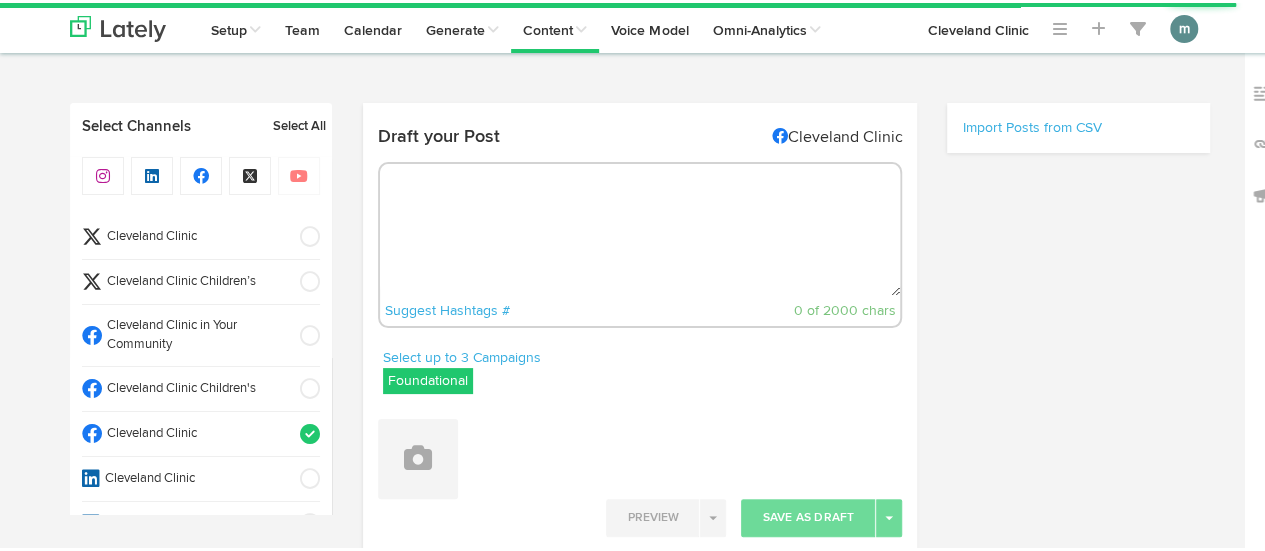 scroll, scrollTop: 0, scrollLeft: 0, axis: both 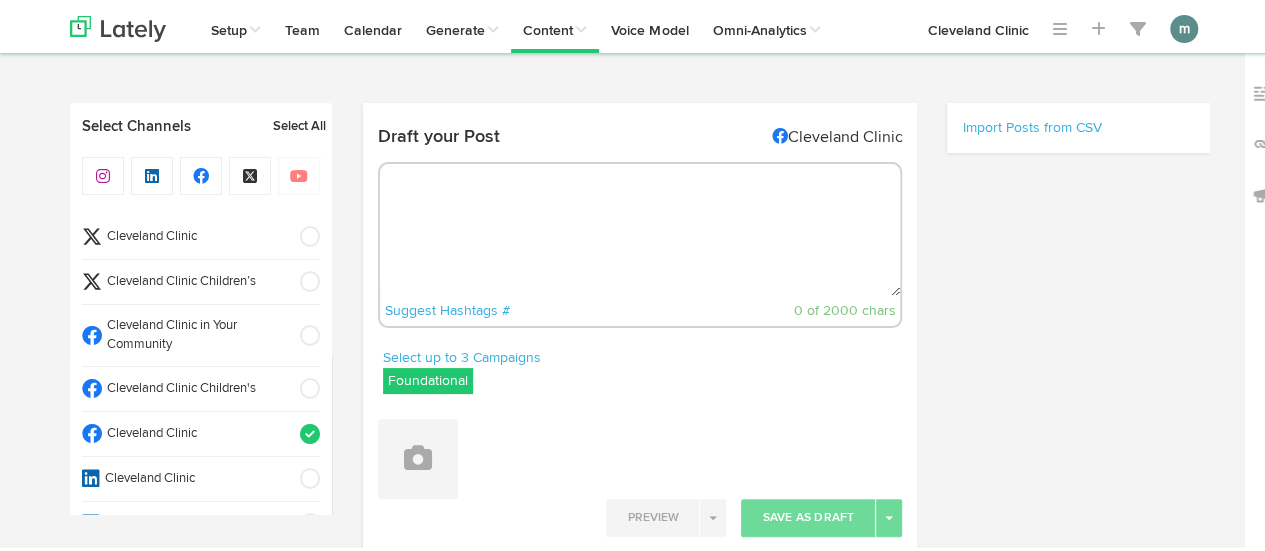 paste on "Allergies cause fatigue because, for starters, your immune system expends a lot of energy responding to the thing you’re allergic to. https://cle.clinic/4lN5nzT" 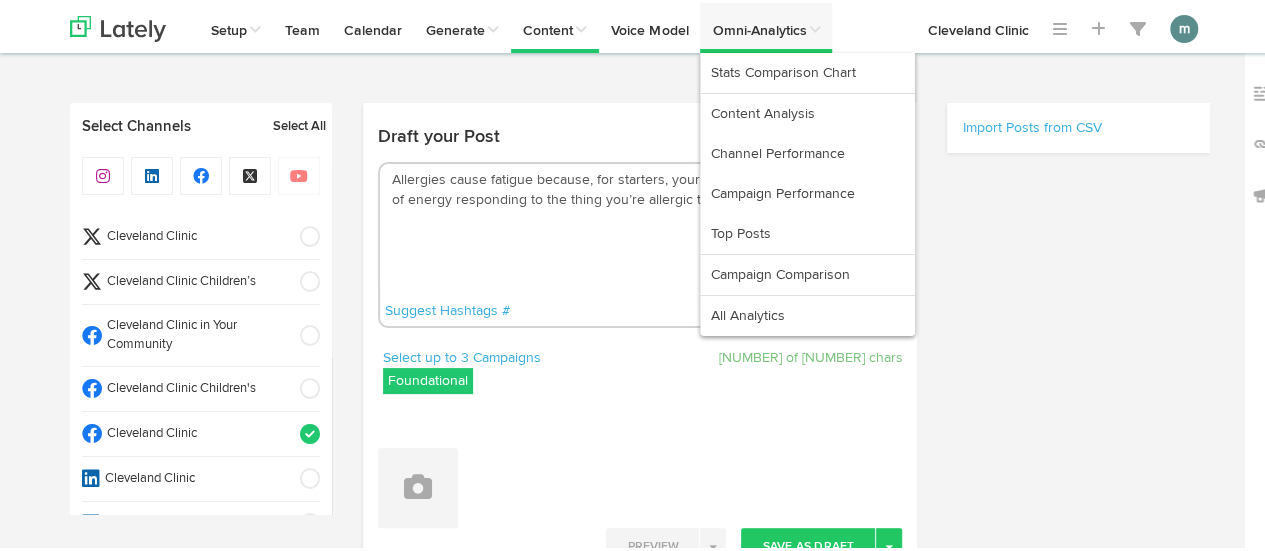 type on "Allergies cause fatigue because, for starters, your immune system expends a lot of energy responding to the thing you’re allergic to. https://cle.clinic/4lN5nzT" 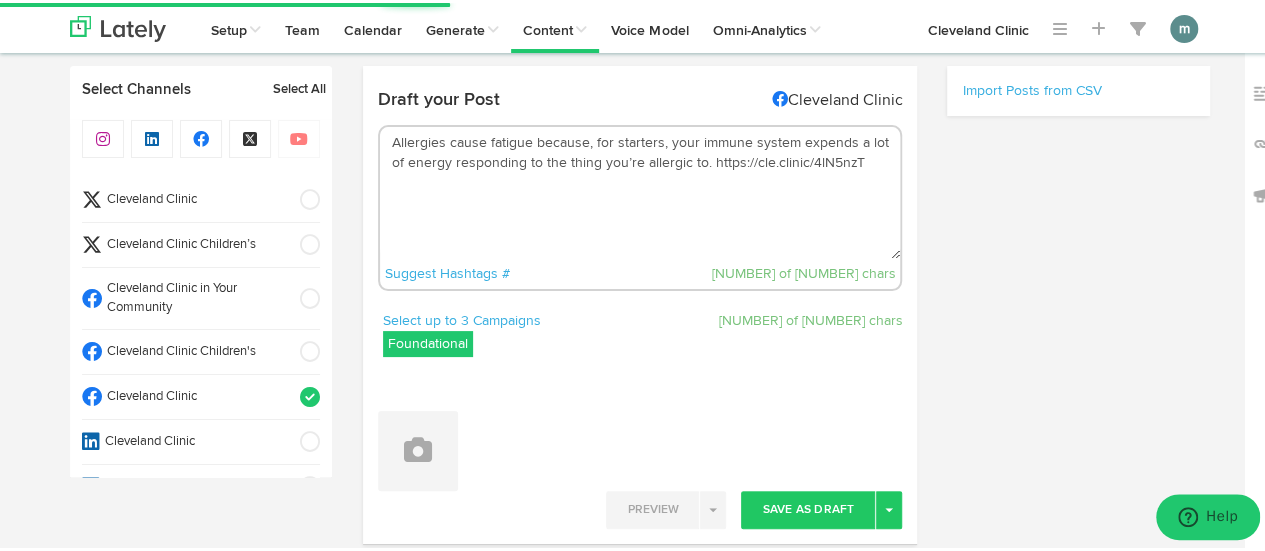 scroll, scrollTop: 0, scrollLeft: 0, axis: both 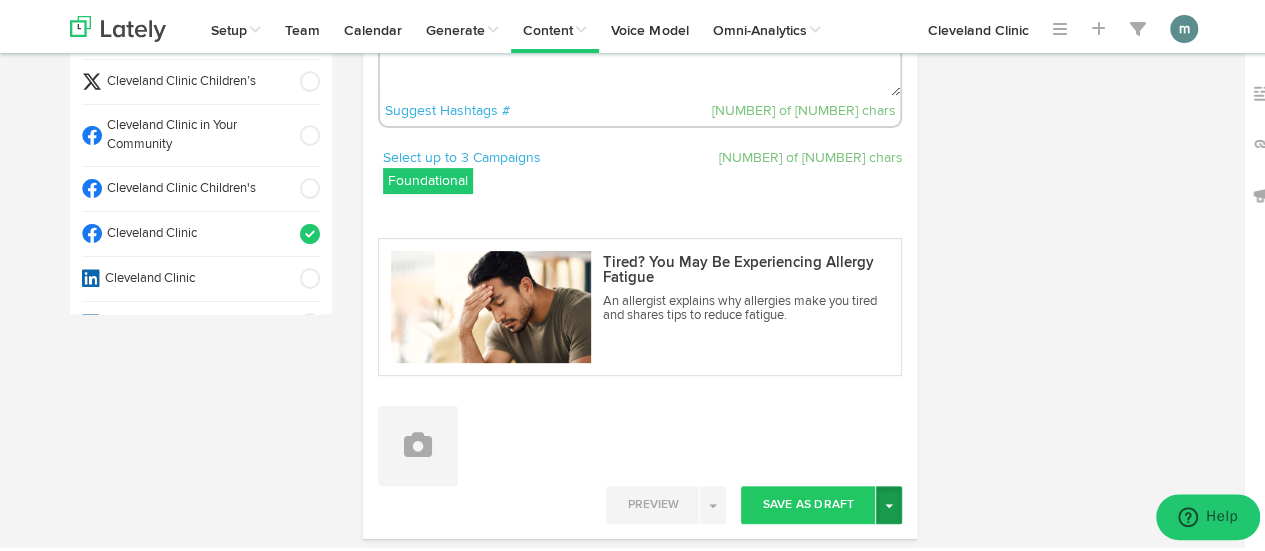 click on "Toggle Dropdown" at bounding box center [889, 502] 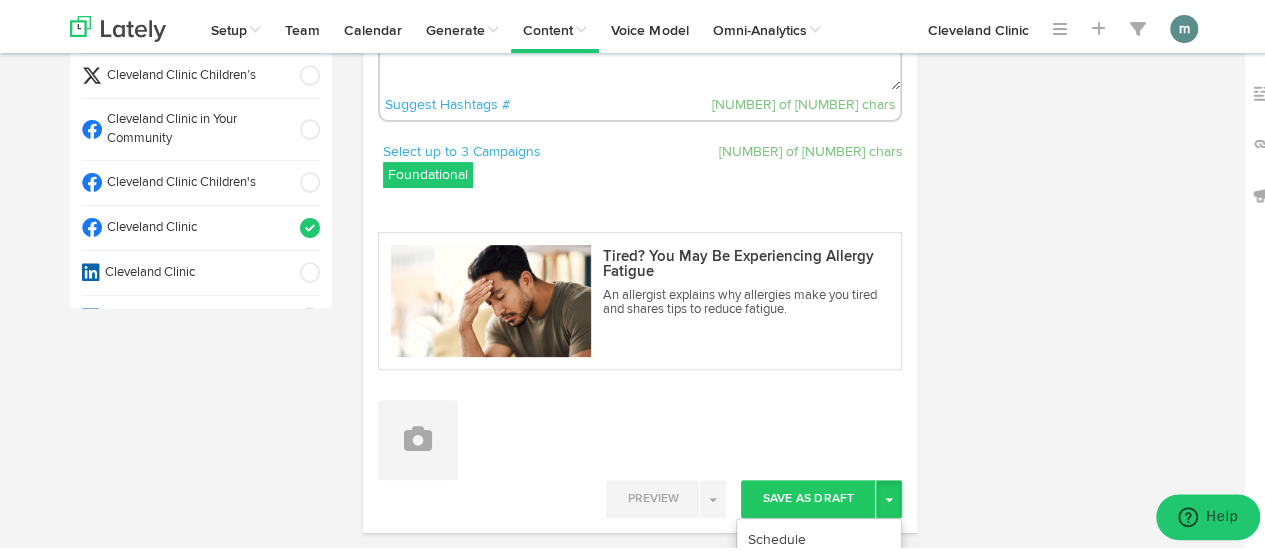 scroll, scrollTop: 482, scrollLeft: 0, axis: vertical 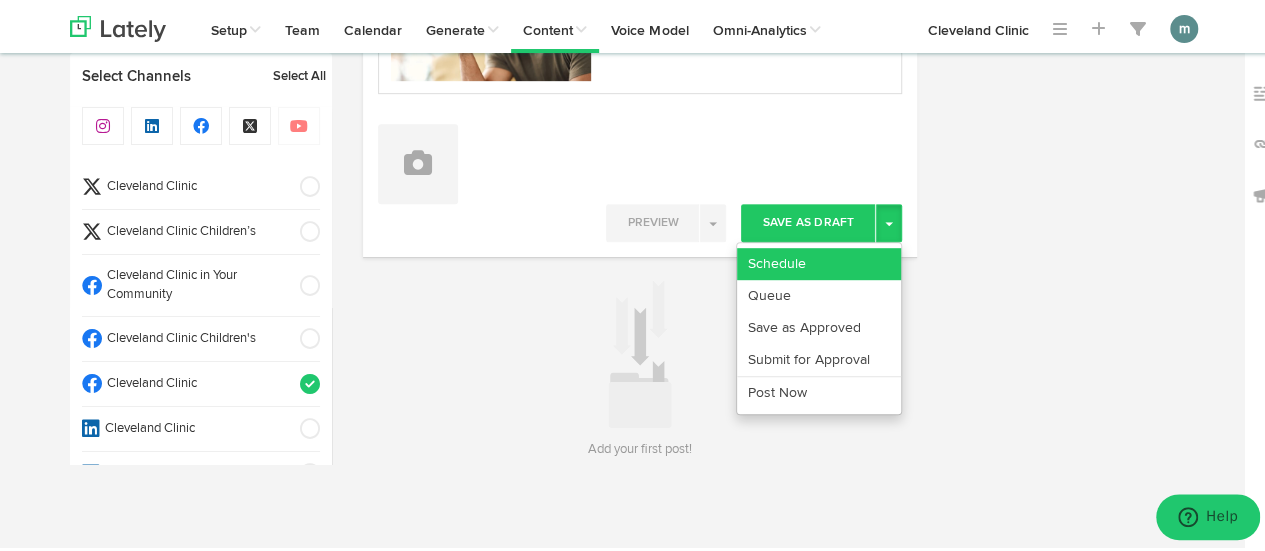 click on "Schedule" at bounding box center (819, 261) 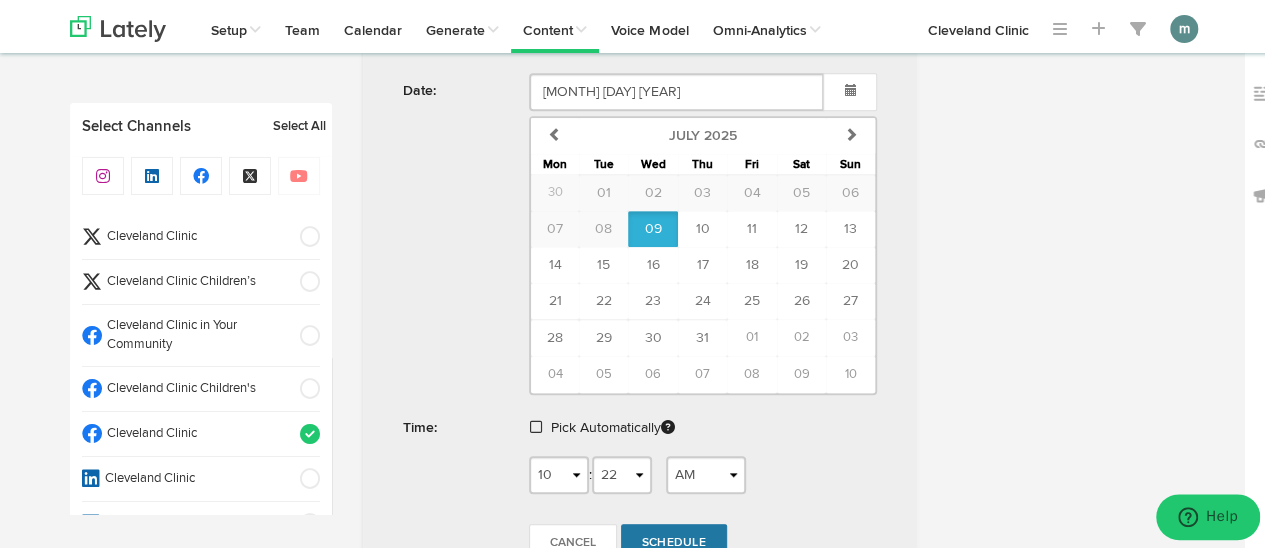 scroll, scrollTop: 982, scrollLeft: 0, axis: vertical 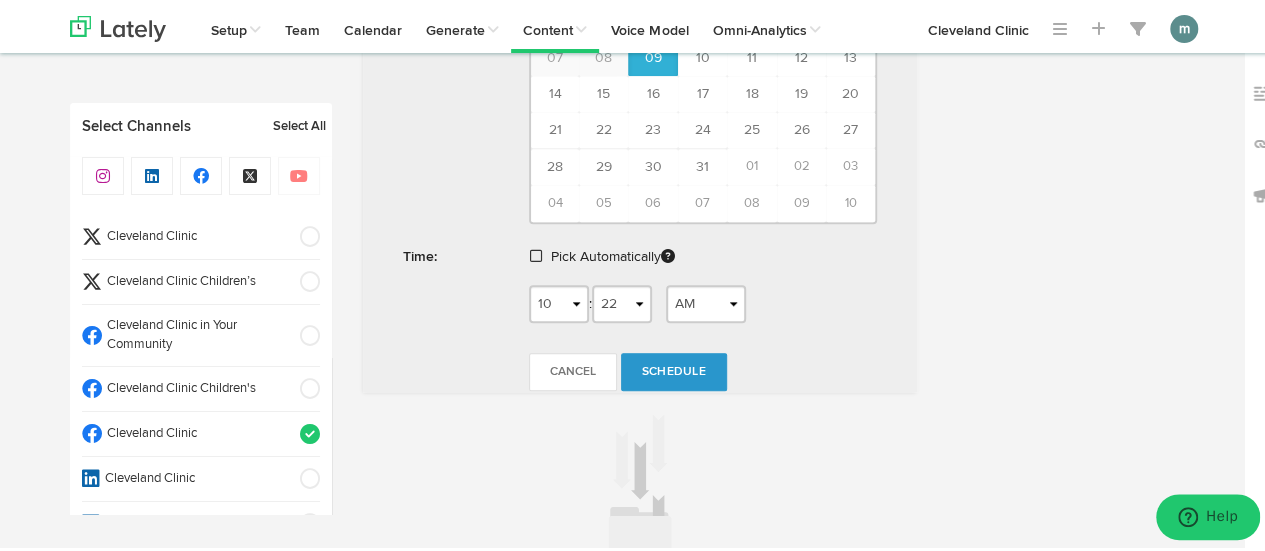 click at bounding box center (536, 253) 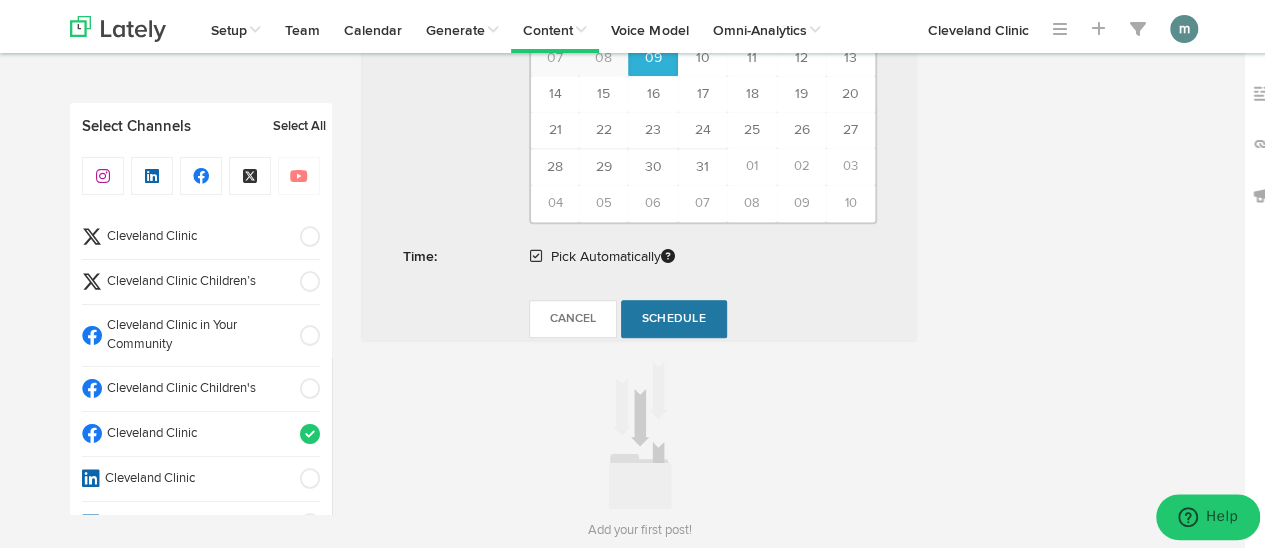 click on "Schedule" at bounding box center (674, 316) 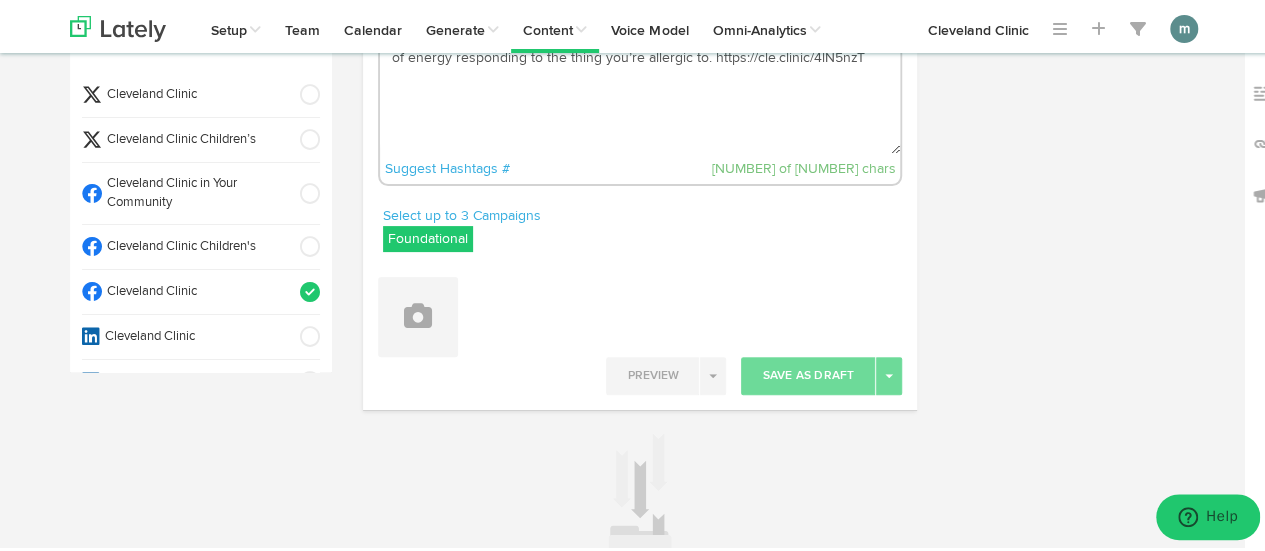 scroll, scrollTop: 95, scrollLeft: 0, axis: vertical 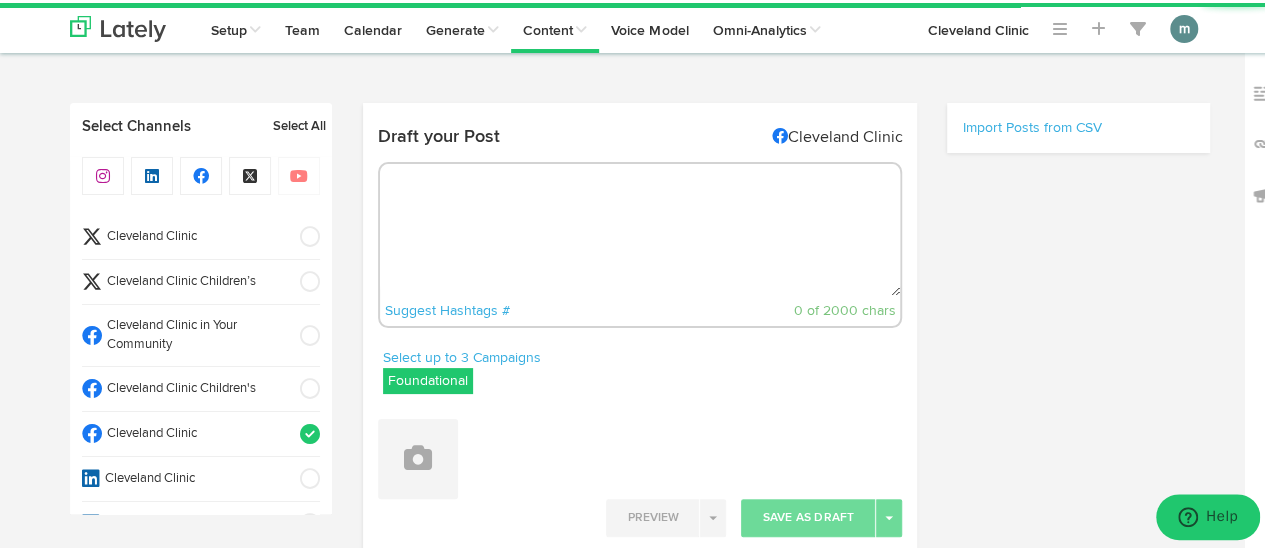 click on "Cleveland Clinic" at bounding box center (194, 234) 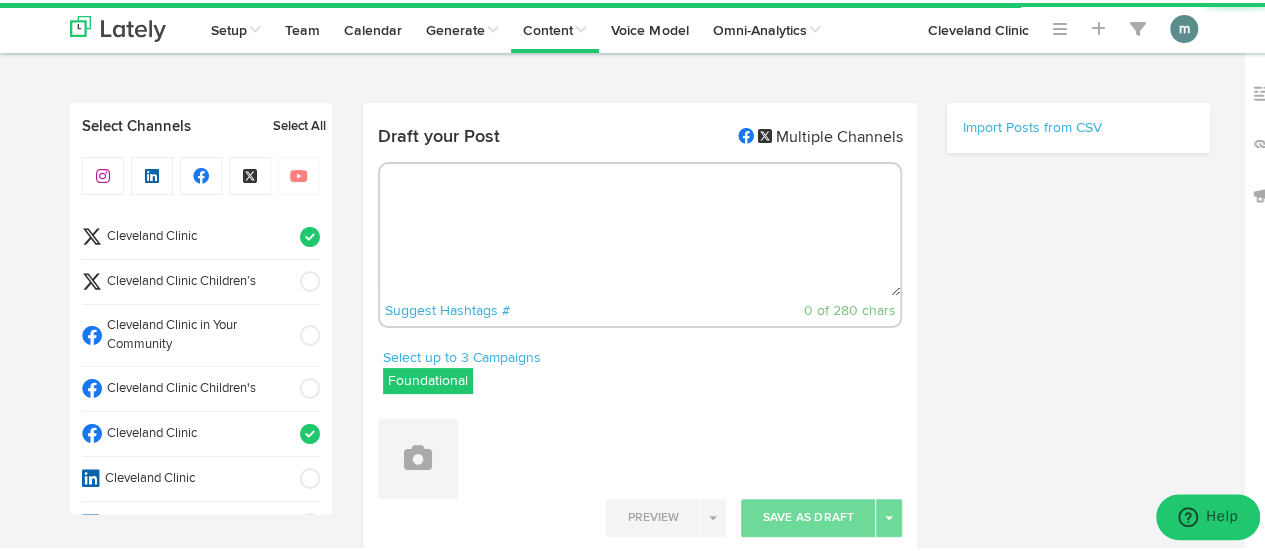 click on "Cleveland Clinic" at bounding box center [194, 234] 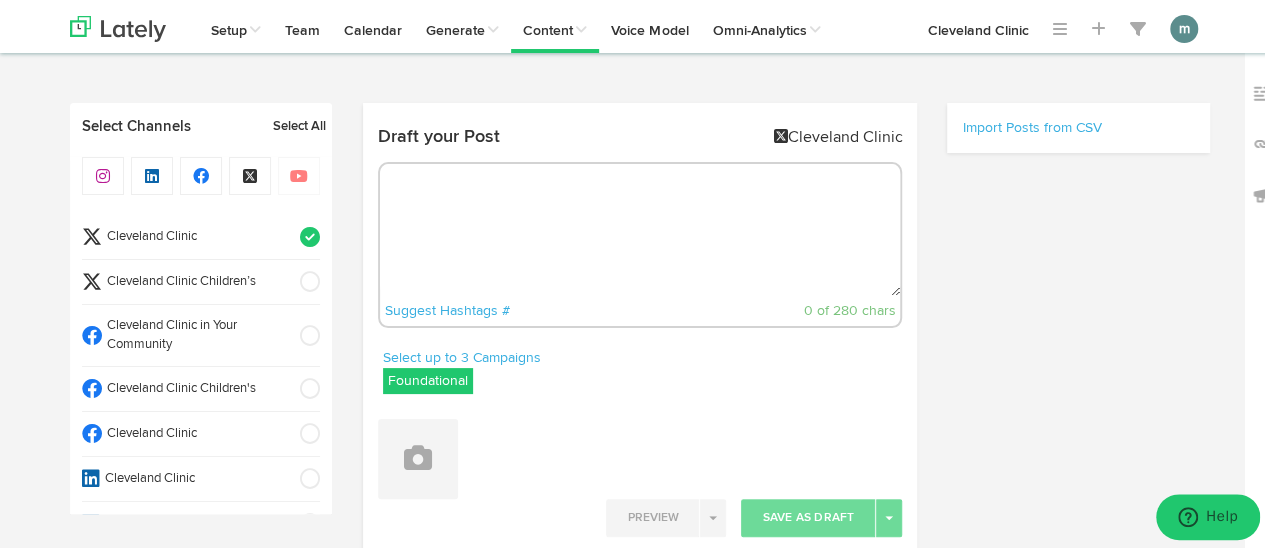 click at bounding box center (640, 227) 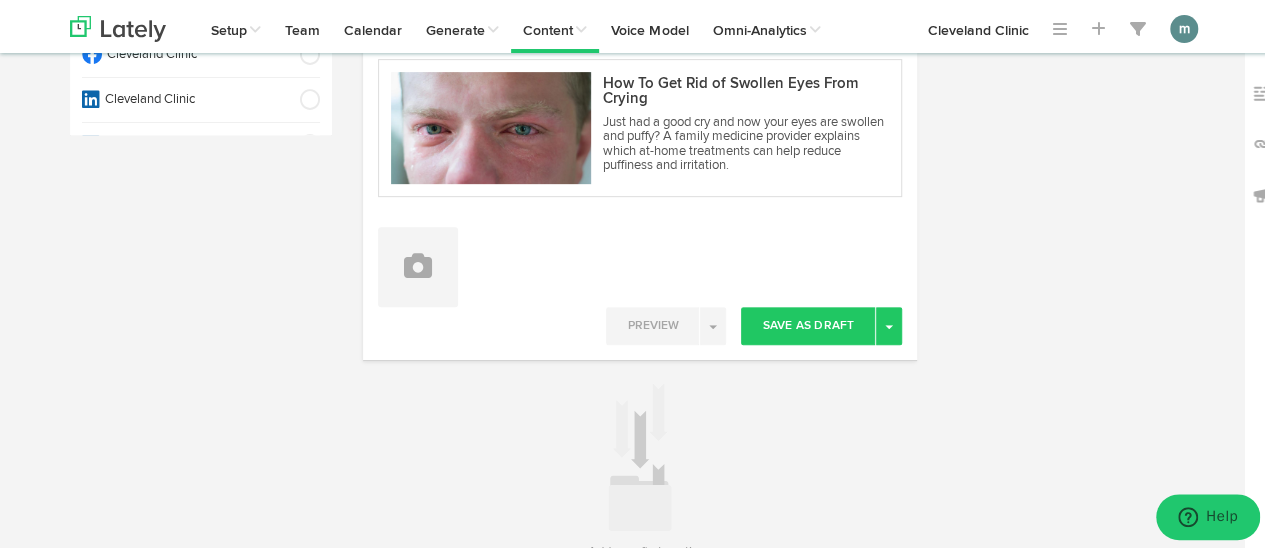 scroll, scrollTop: 400, scrollLeft: 0, axis: vertical 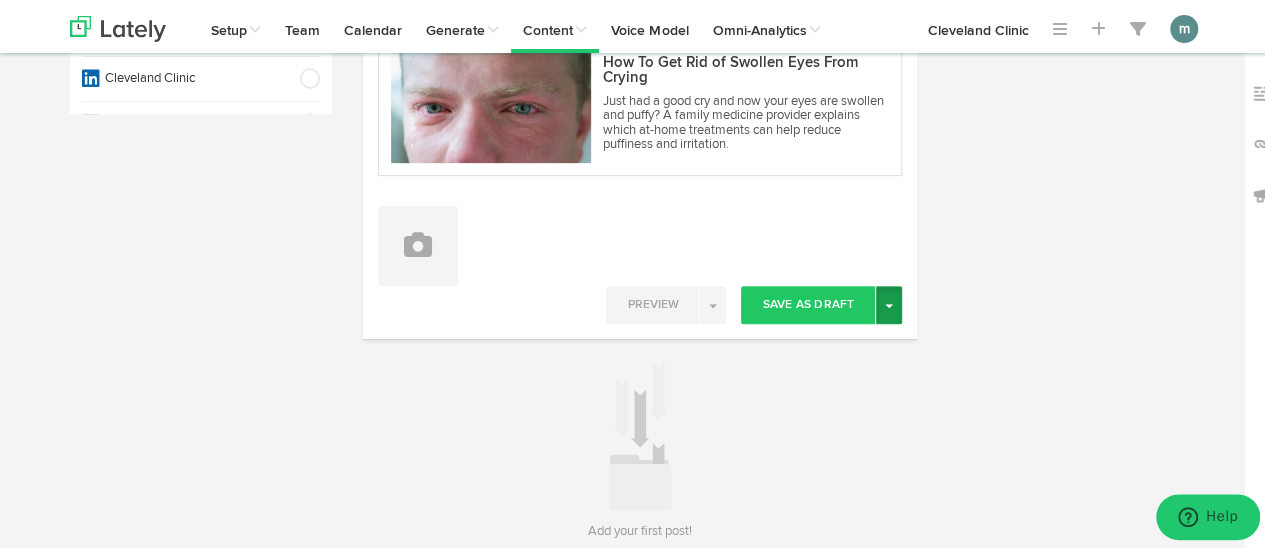 type on "You can reduce the appearance of puffy, swollen eyes from crying with these at-home treatments. https://cle.clinic/40EnUpU" 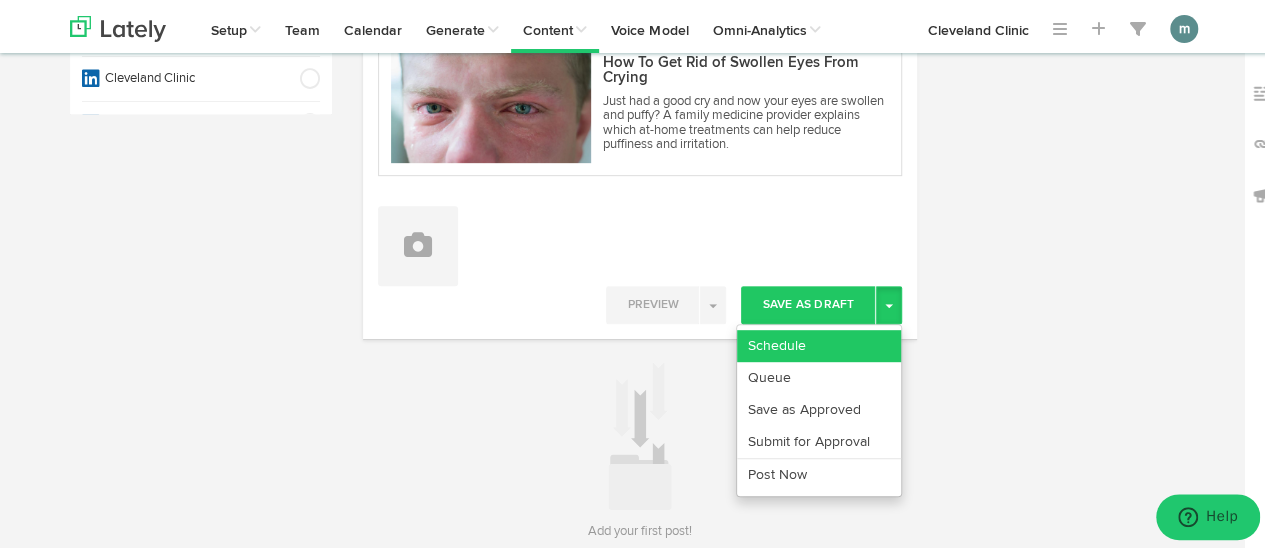 click on "Schedule" at bounding box center [819, 343] 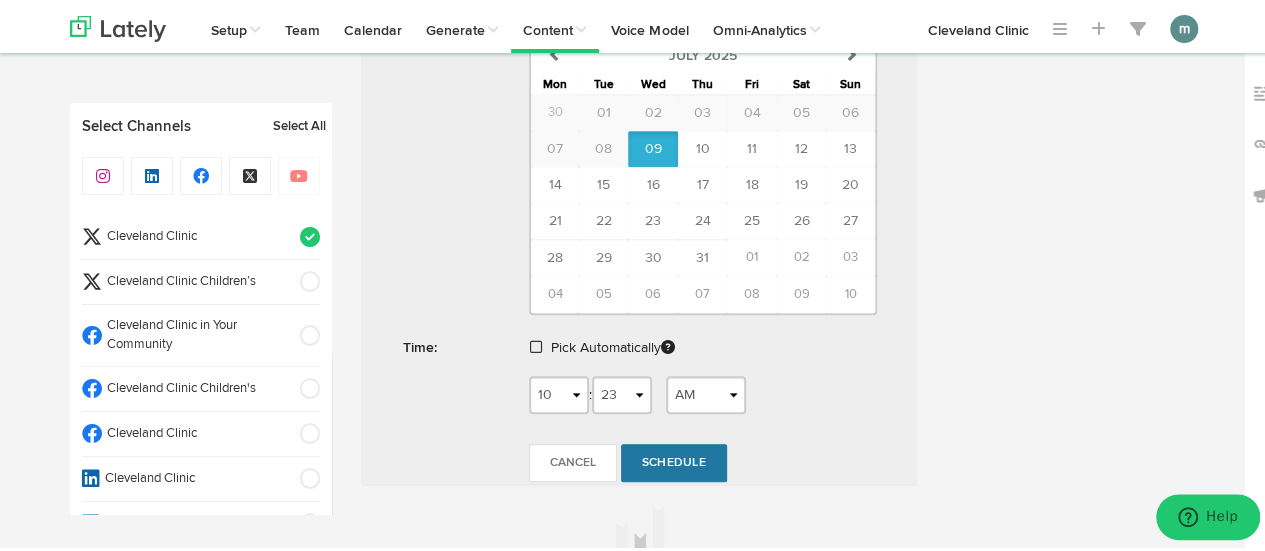 scroll, scrollTop: 900, scrollLeft: 0, axis: vertical 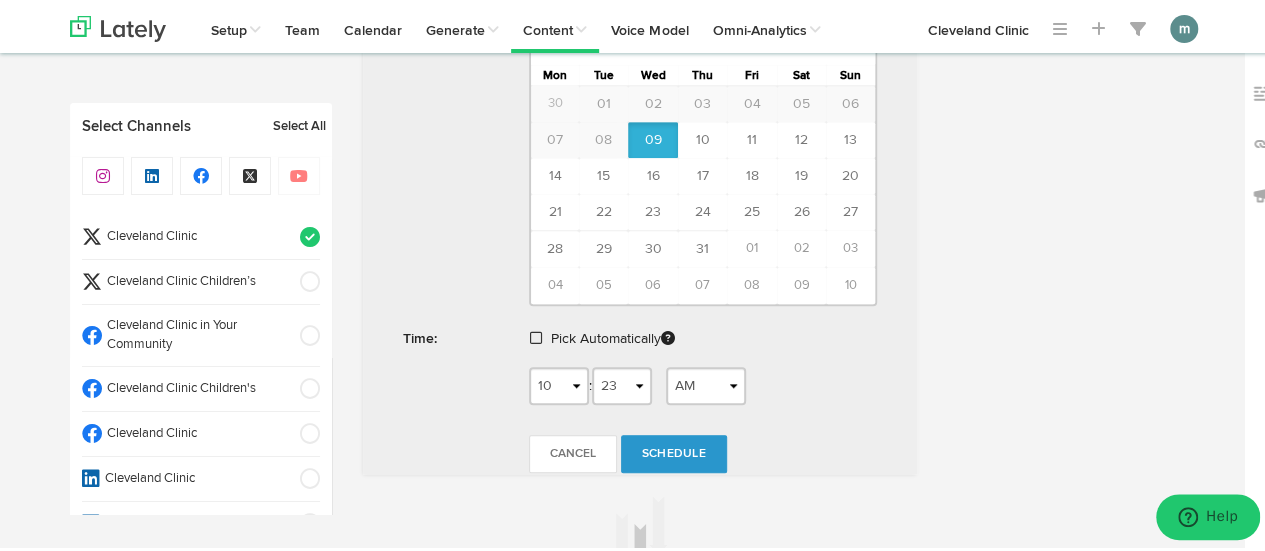 click at bounding box center [536, 335] 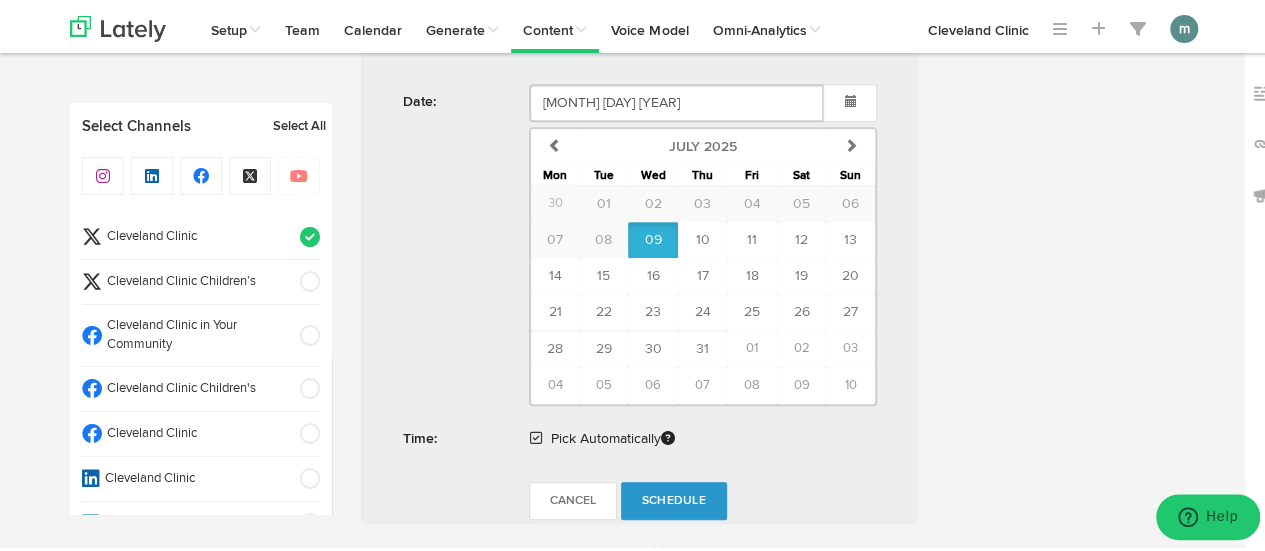 scroll, scrollTop: 800, scrollLeft: 0, axis: vertical 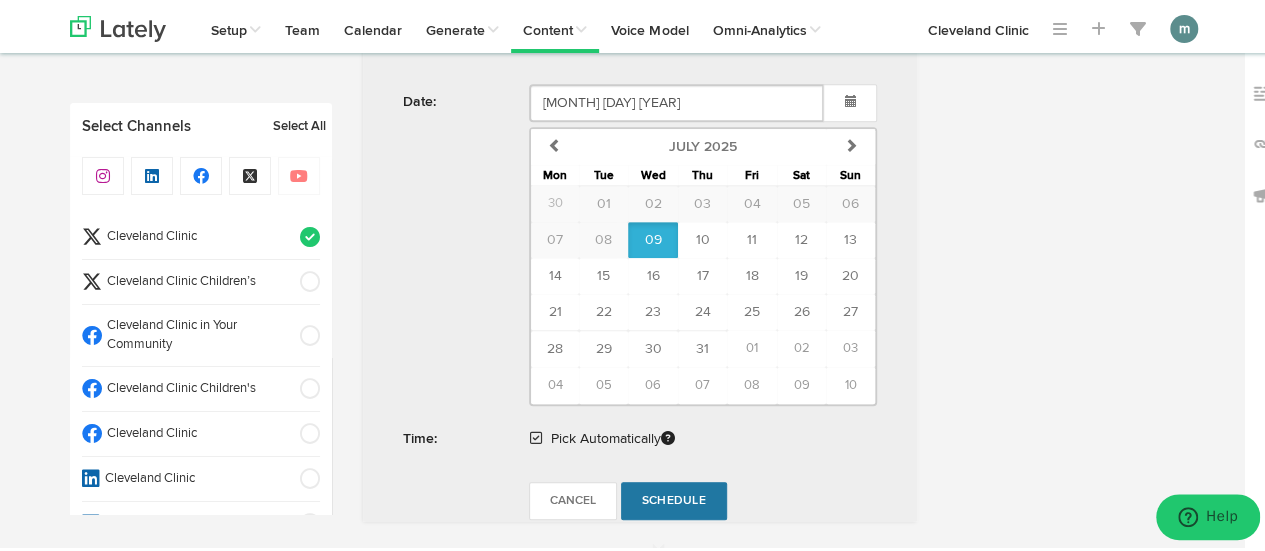 click on "Schedule" at bounding box center [674, 498] 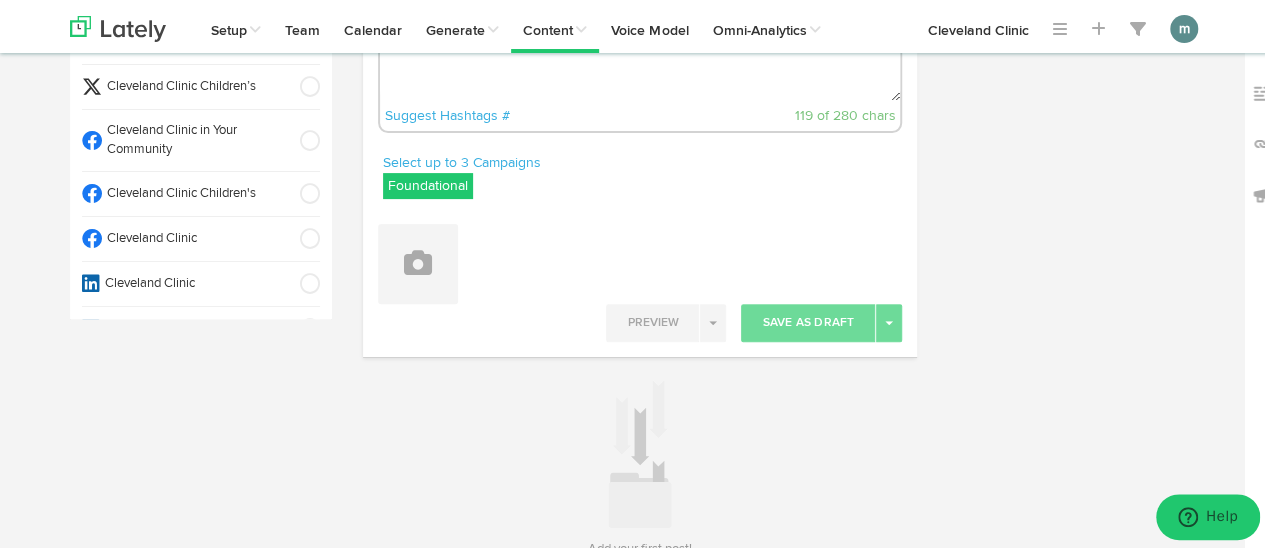 scroll, scrollTop: 95, scrollLeft: 0, axis: vertical 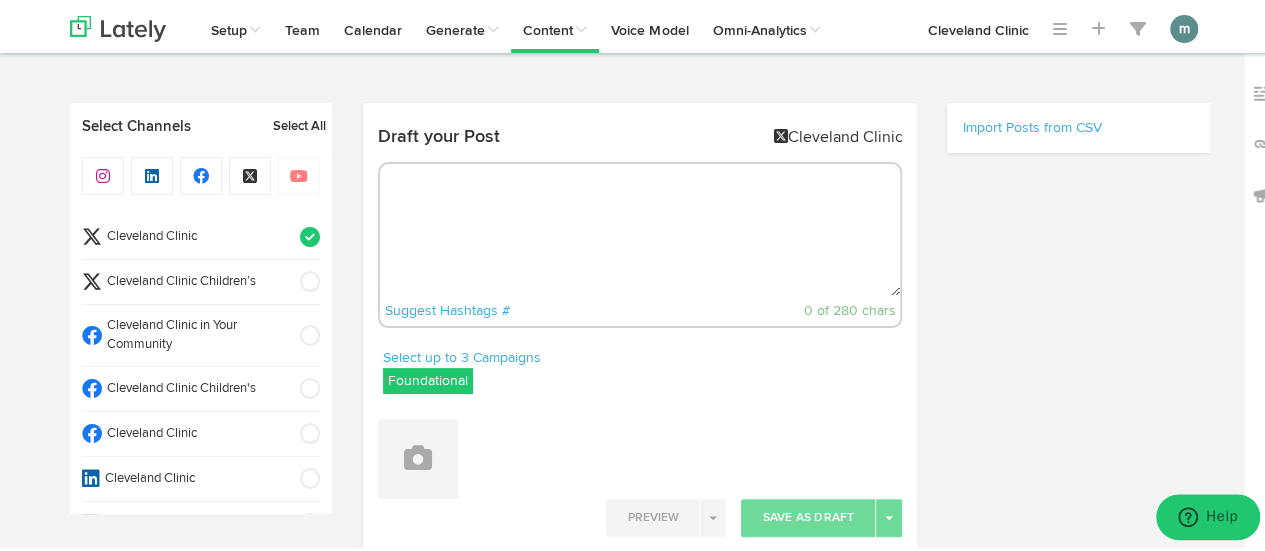 click at bounding box center [640, 227] 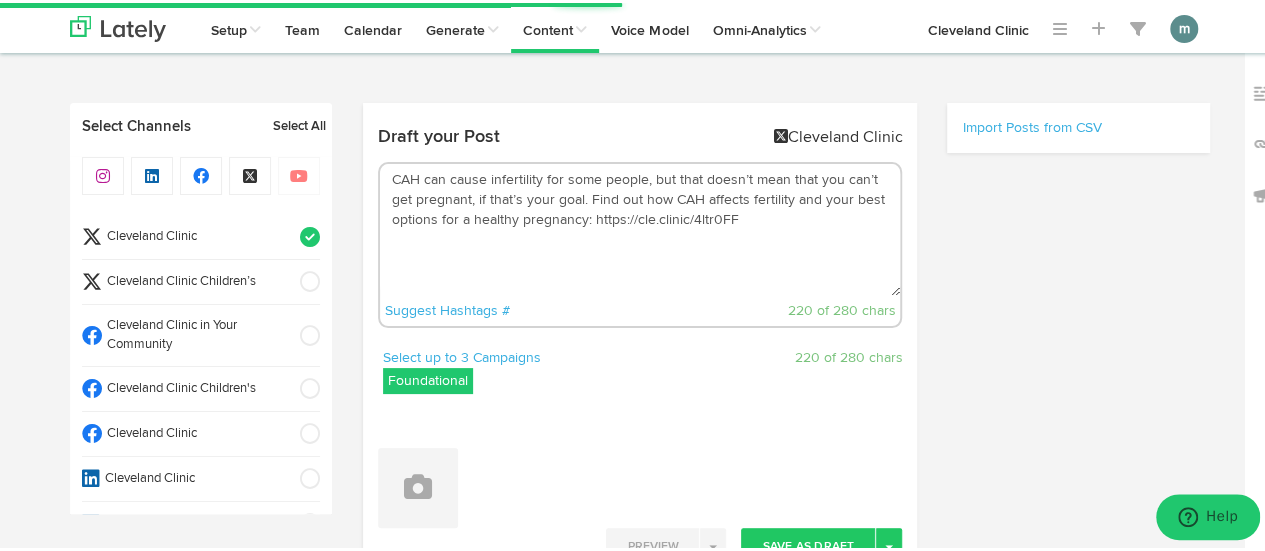 click on "CAH can cause infertility for some people, but that doesn’t mean that you can’t get pregnant, if that’s your goal. Find out how CAH affects fertility and your best options for a healthy pregnancy: https://cle.clinic/4ltr0FF" at bounding box center [640, 227] 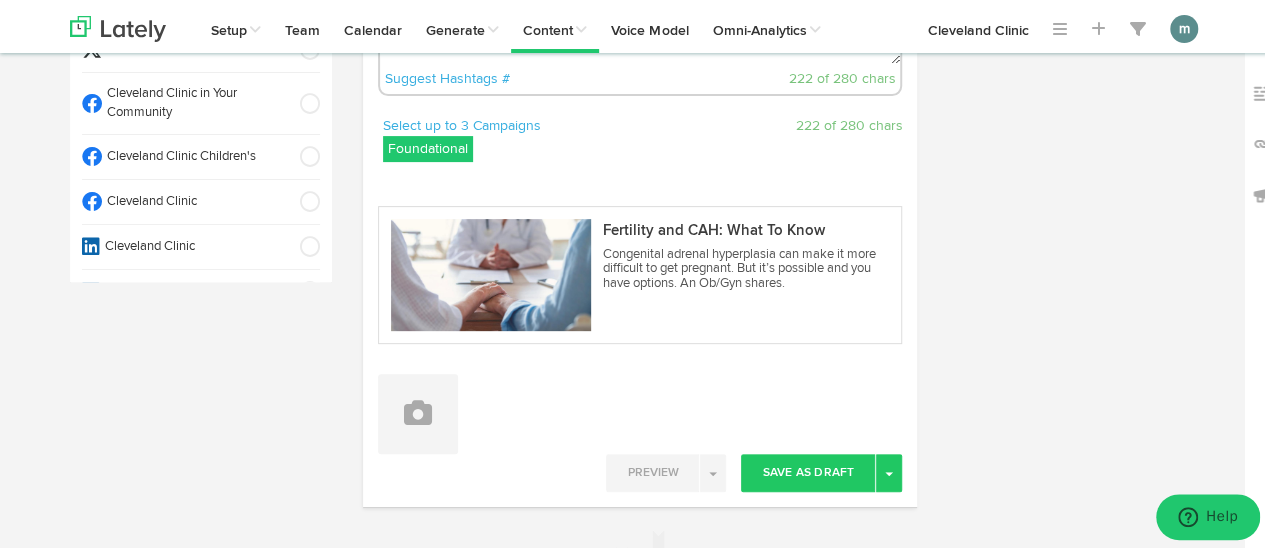 scroll, scrollTop: 300, scrollLeft: 0, axis: vertical 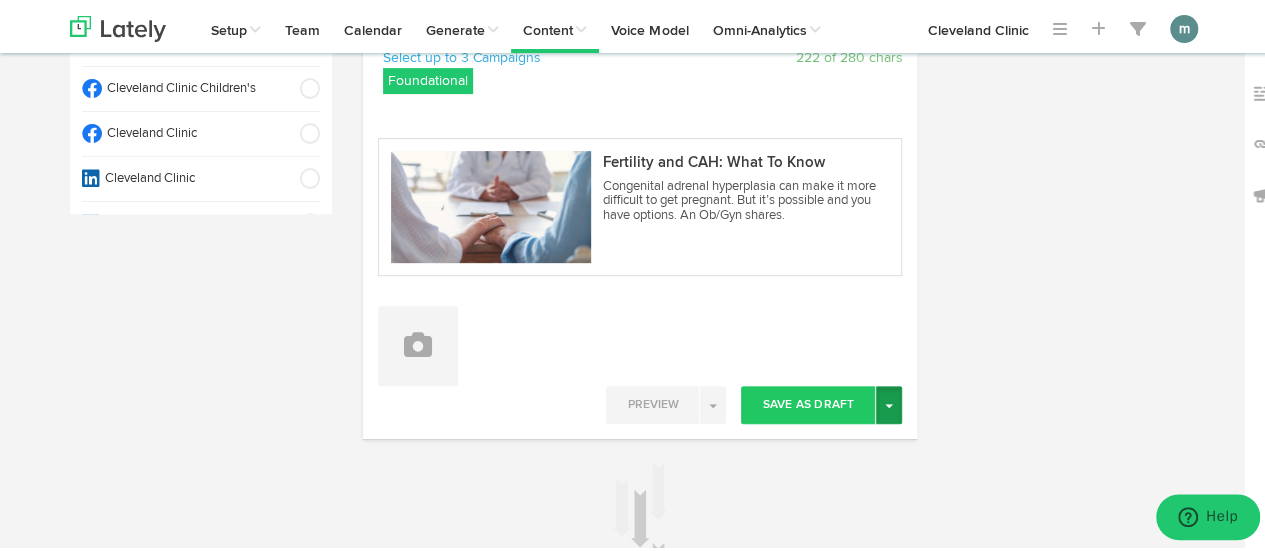 type on "CAH can cause infertility for some people, but that doesn’t mean that you can’t get pregnant, if that’s your goal.
Find out how CAH affects fertility and your best options for a healthy pregnancy: https://cle.clinic/4ltr0FF" 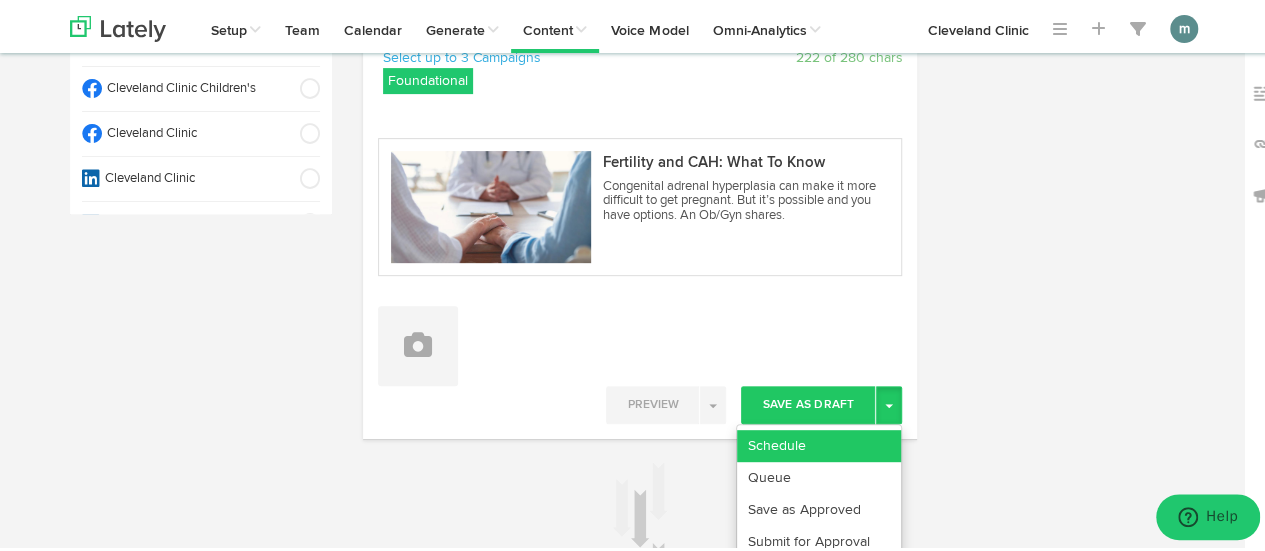 click on "Schedule" at bounding box center [819, 443] 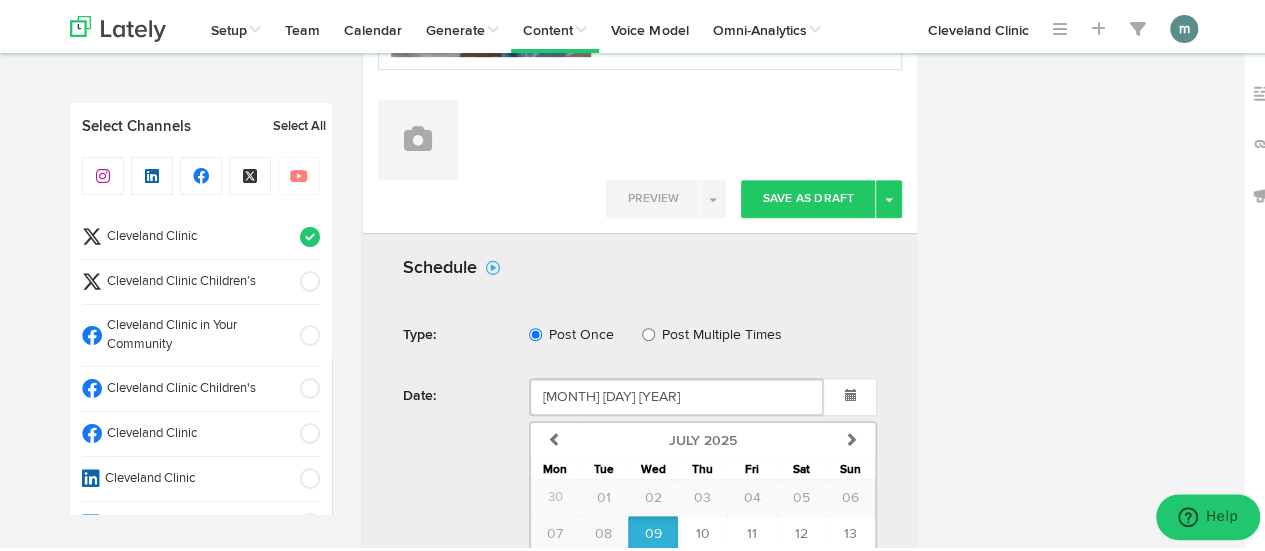 scroll, scrollTop: 800, scrollLeft: 0, axis: vertical 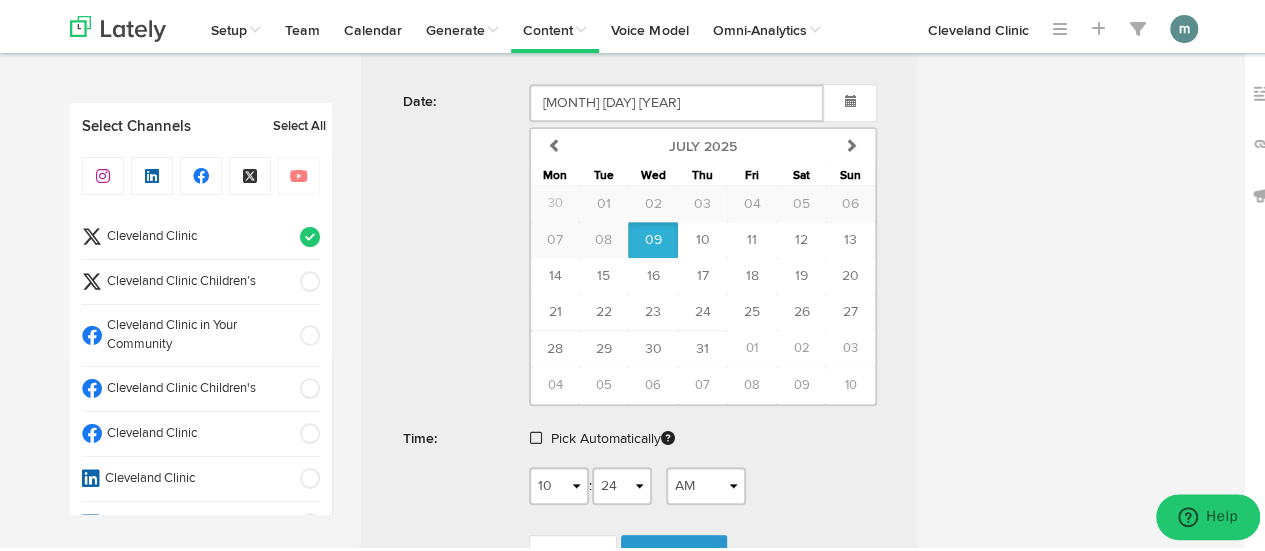 click at bounding box center (536, 435) 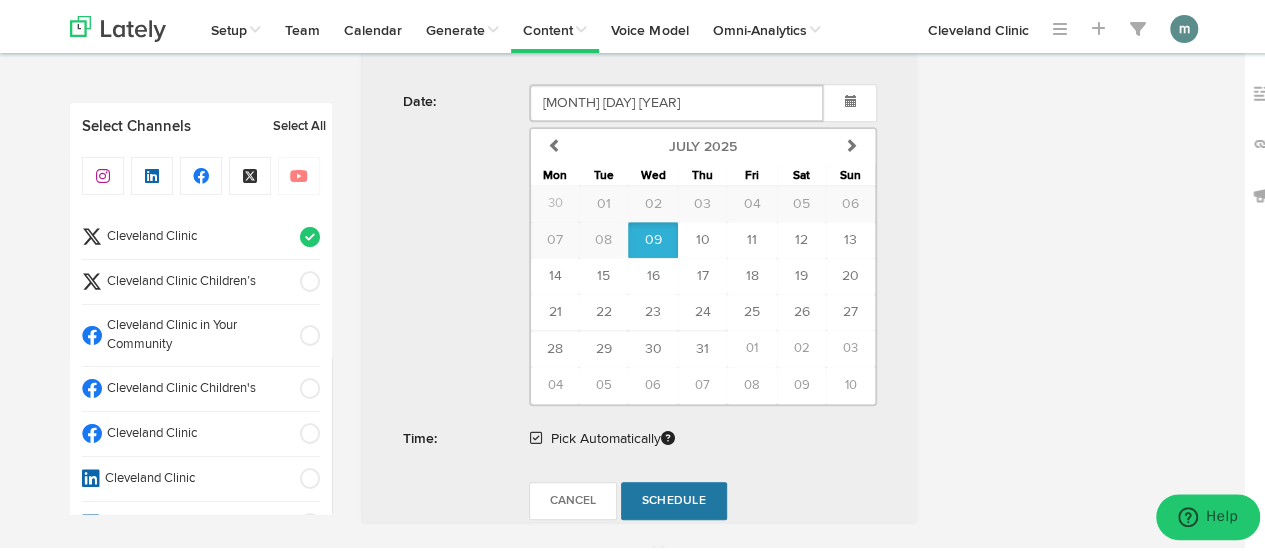 click on "Schedule" at bounding box center (674, 498) 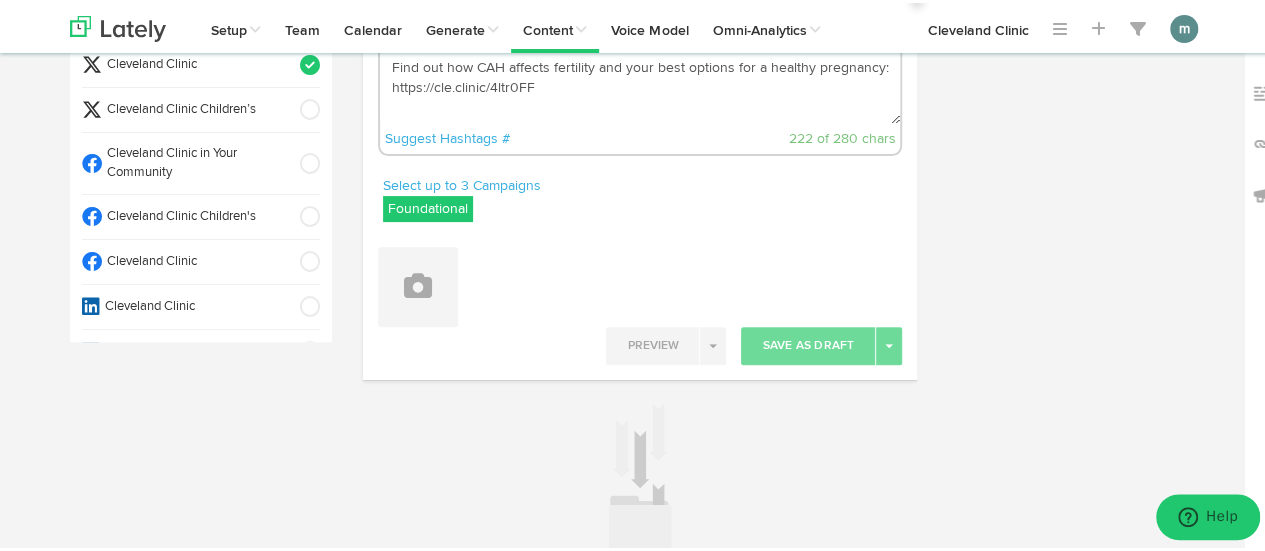 scroll, scrollTop: 0, scrollLeft: 0, axis: both 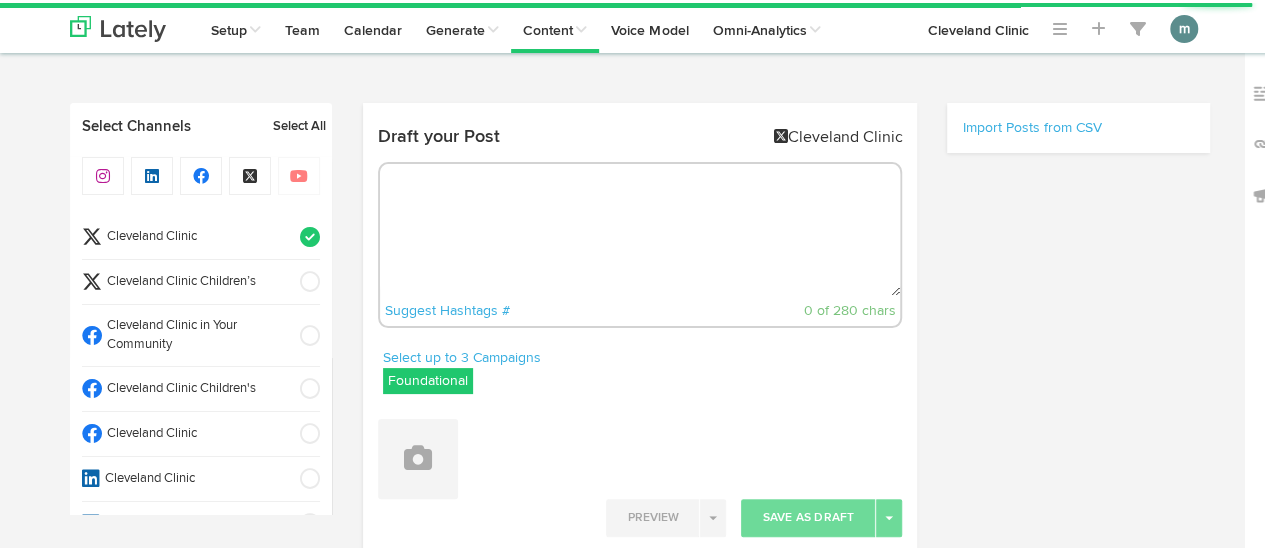 click at bounding box center [640, 227] 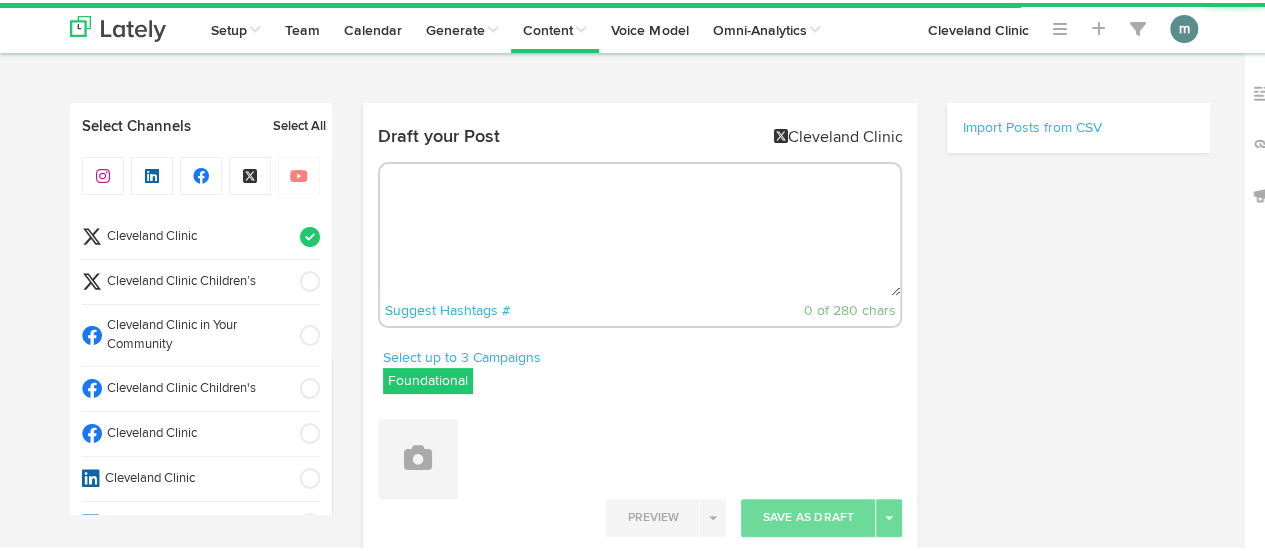 paste on "Allergies cause fatigue because, for starters, your immune system expends a lot of energy responding to the thing you’re allergic to. https://cle.clinic/[URL]" 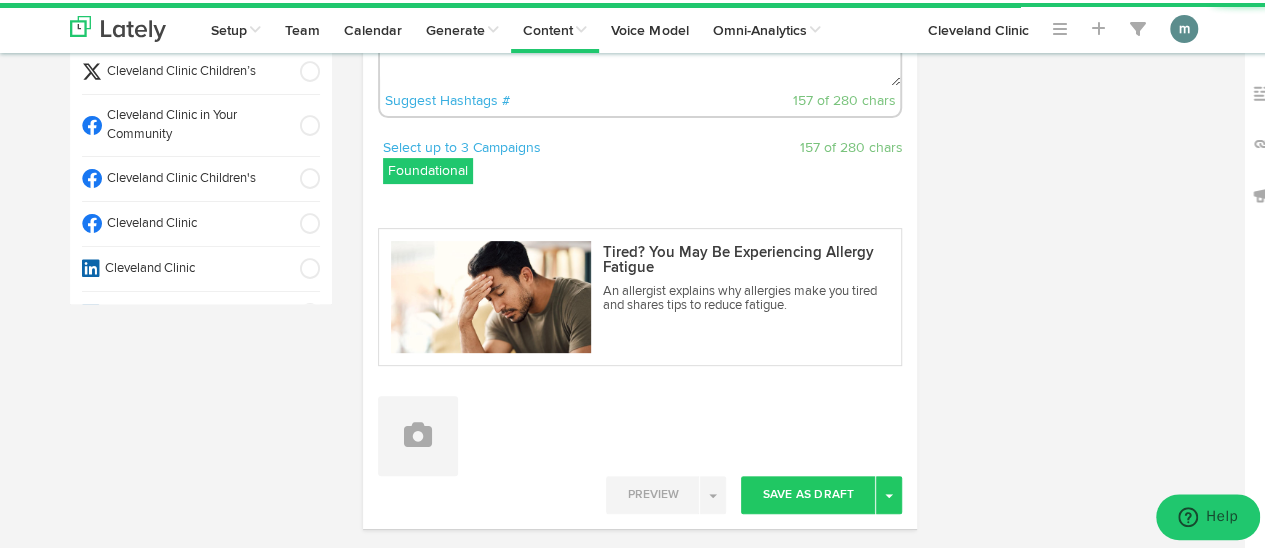 scroll, scrollTop: 300, scrollLeft: 0, axis: vertical 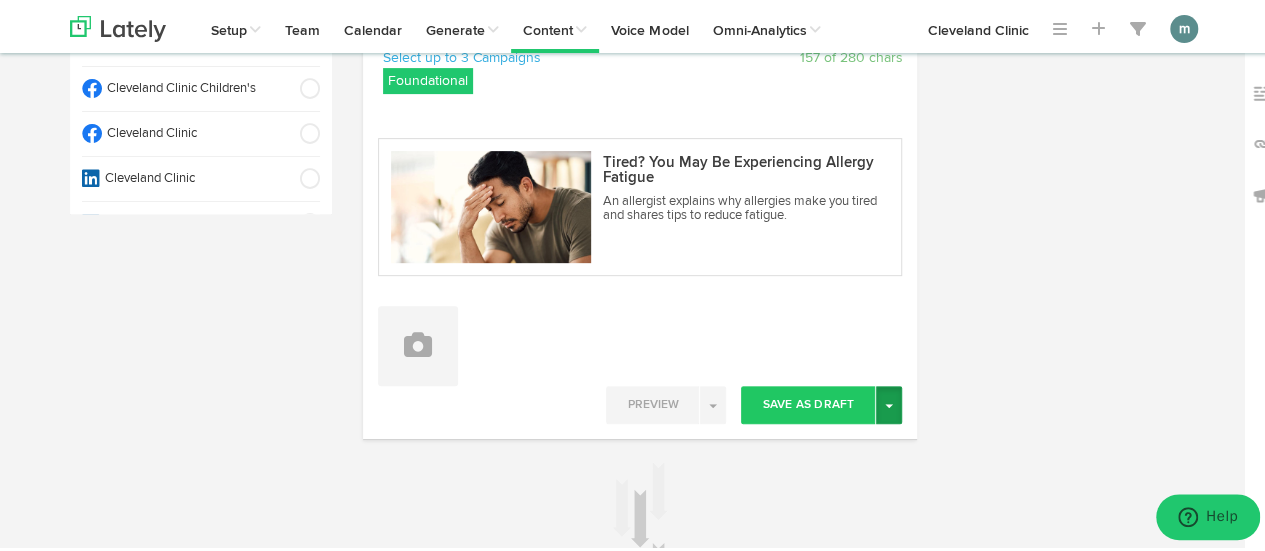 type on "Allergies cause fatigue because, for starters, your immune system expends a lot of energy responding to the thing you’re allergic to. https://cle.clinic/[URL]" 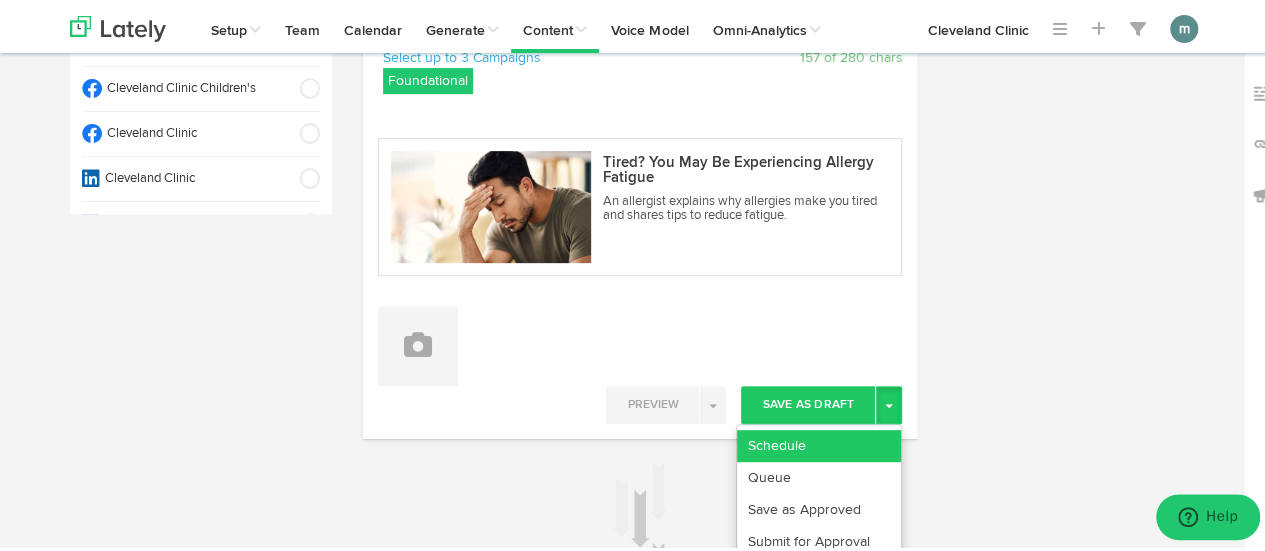 click on "Schedule" at bounding box center (819, 443) 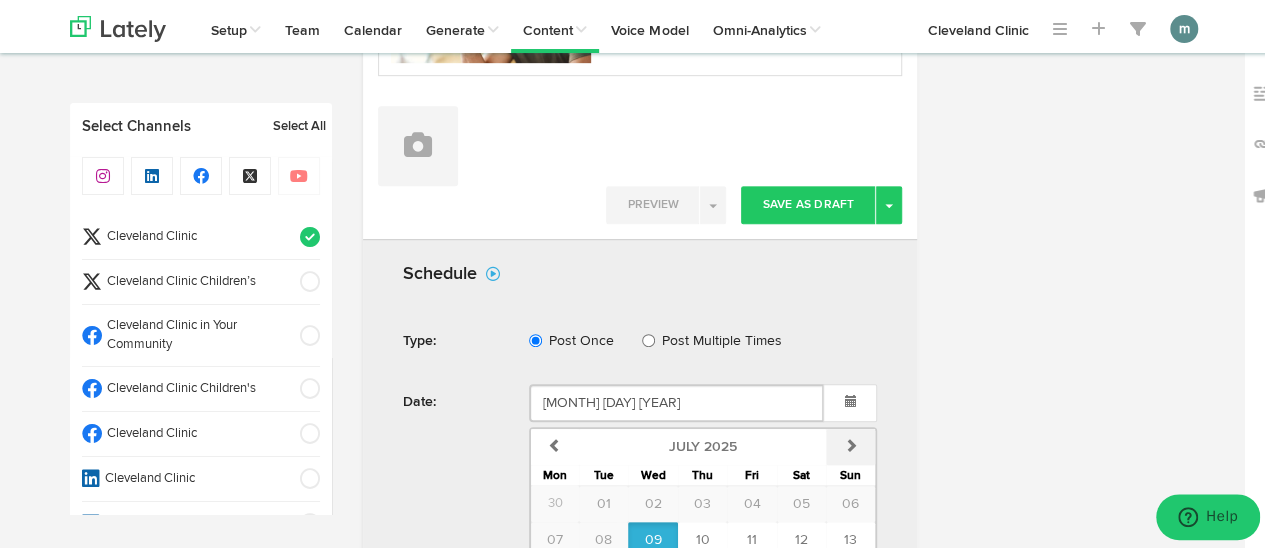 scroll, scrollTop: 800, scrollLeft: 0, axis: vertical 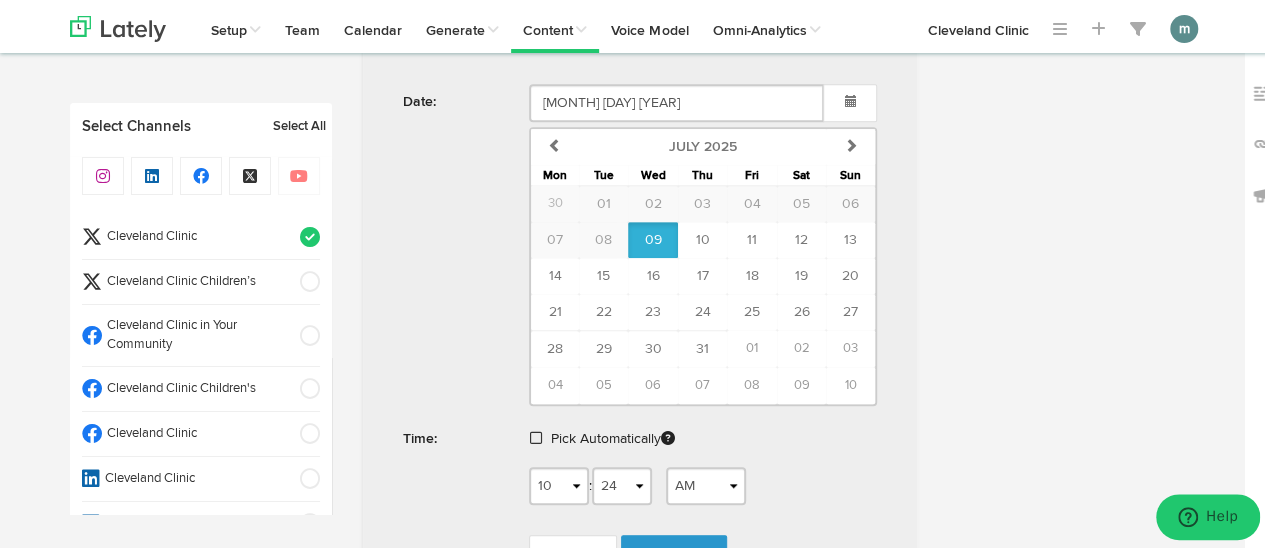 click at bounding box center (536, 435) 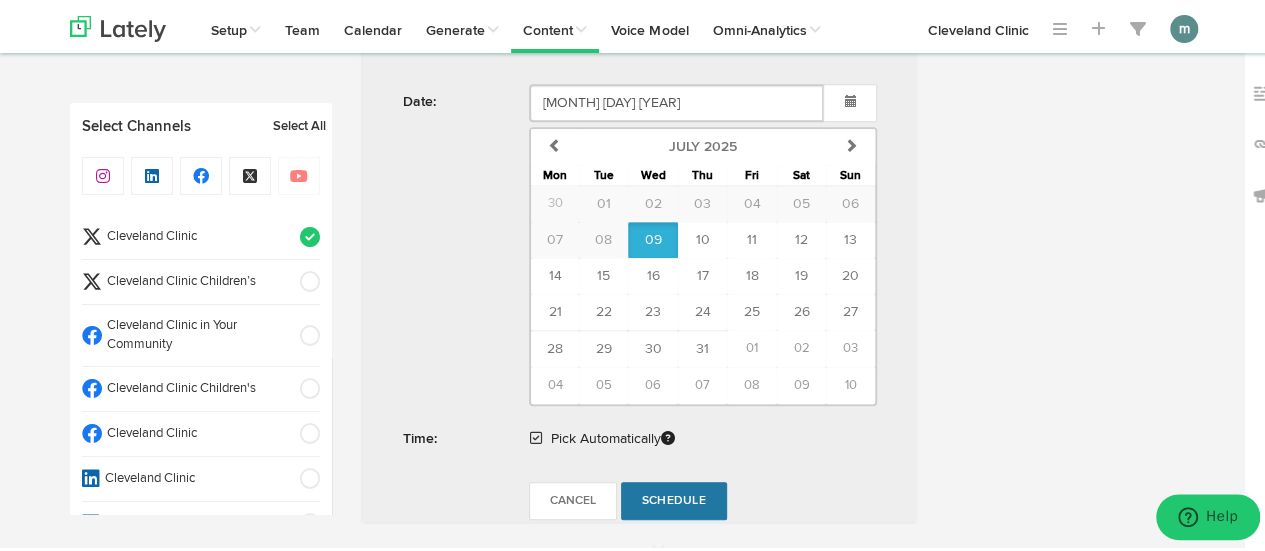 click on "Schedule" at bounding box center (674, 498) 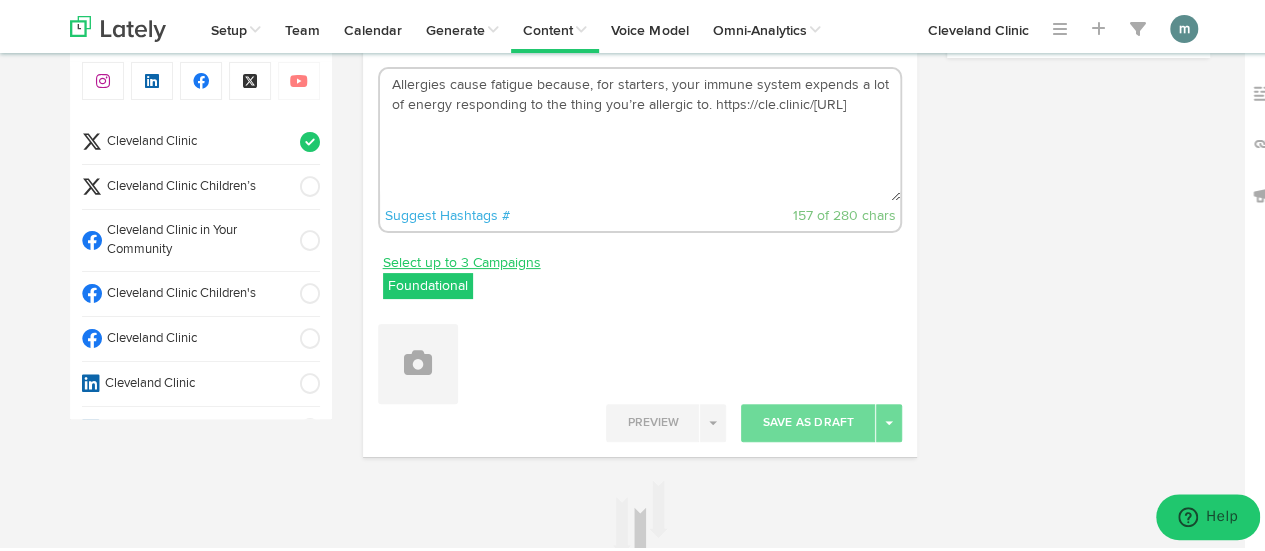 scroll, scrollTop: 0, scrollLeft: 0, axis: both 